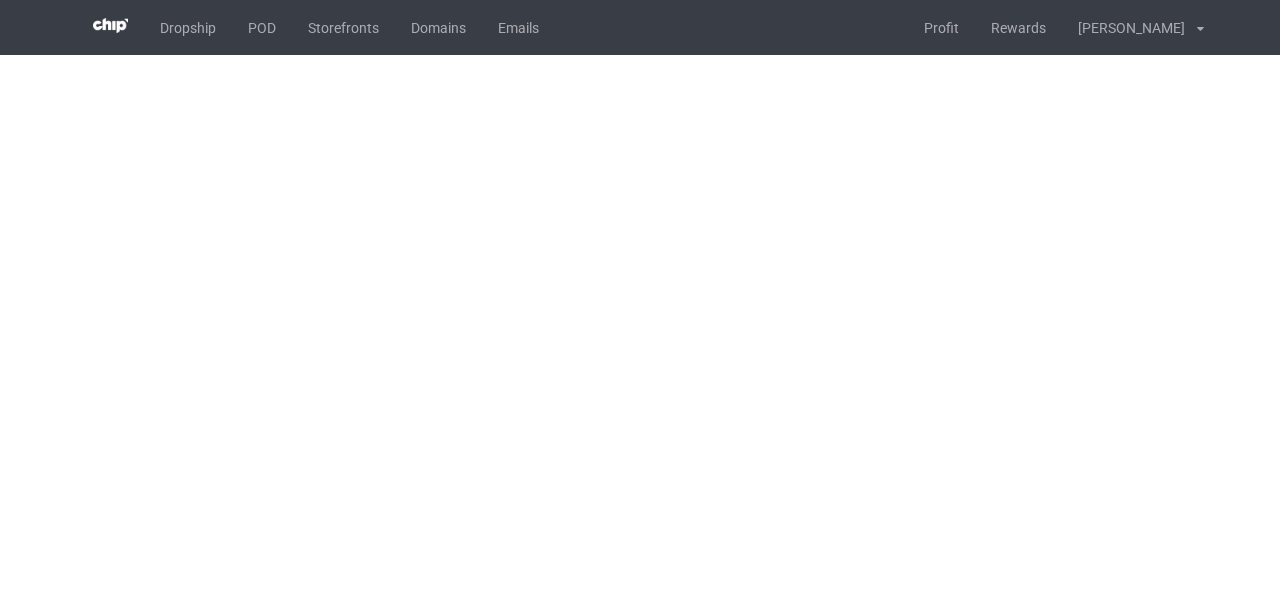 scroll, scrollTop: 0, scrollLeft: 0, axis: both 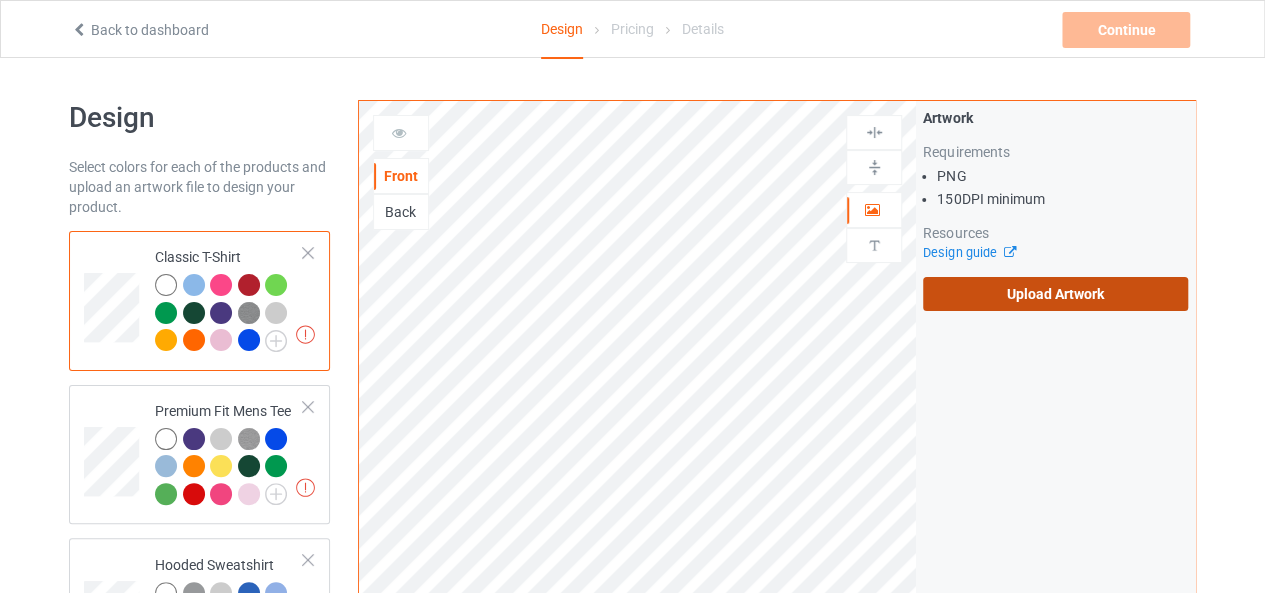 click on "Upload Artwork" at bounding box center [1055, 294] 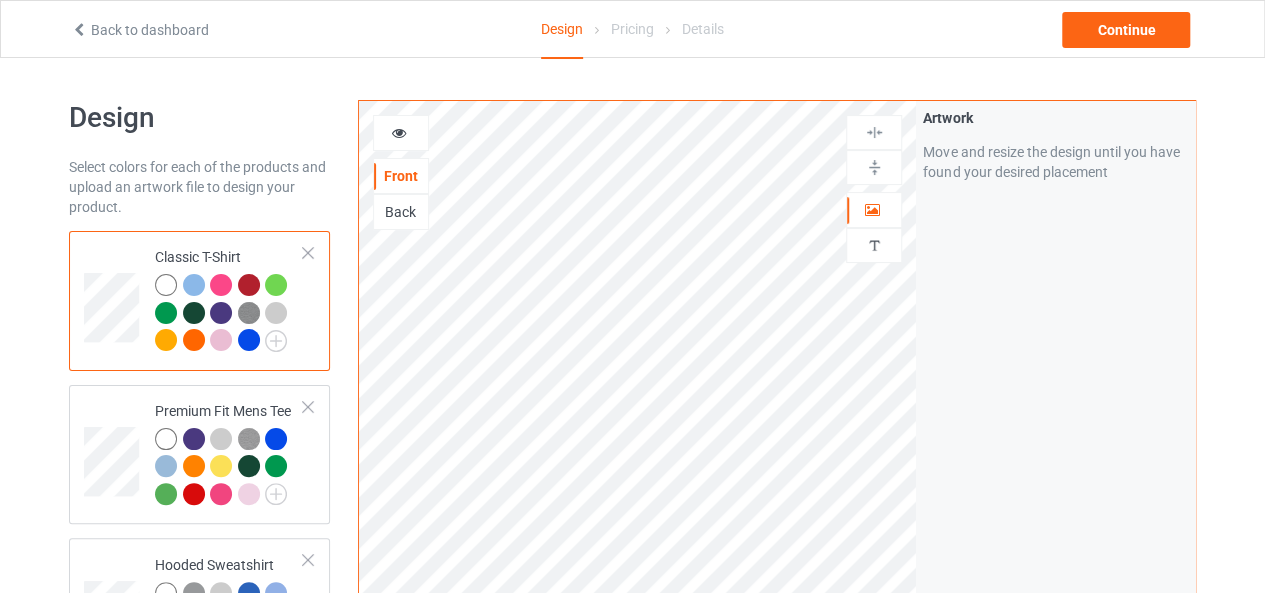 scroll, scrollTop: 100, scrollLeft: 0, axis: vertical 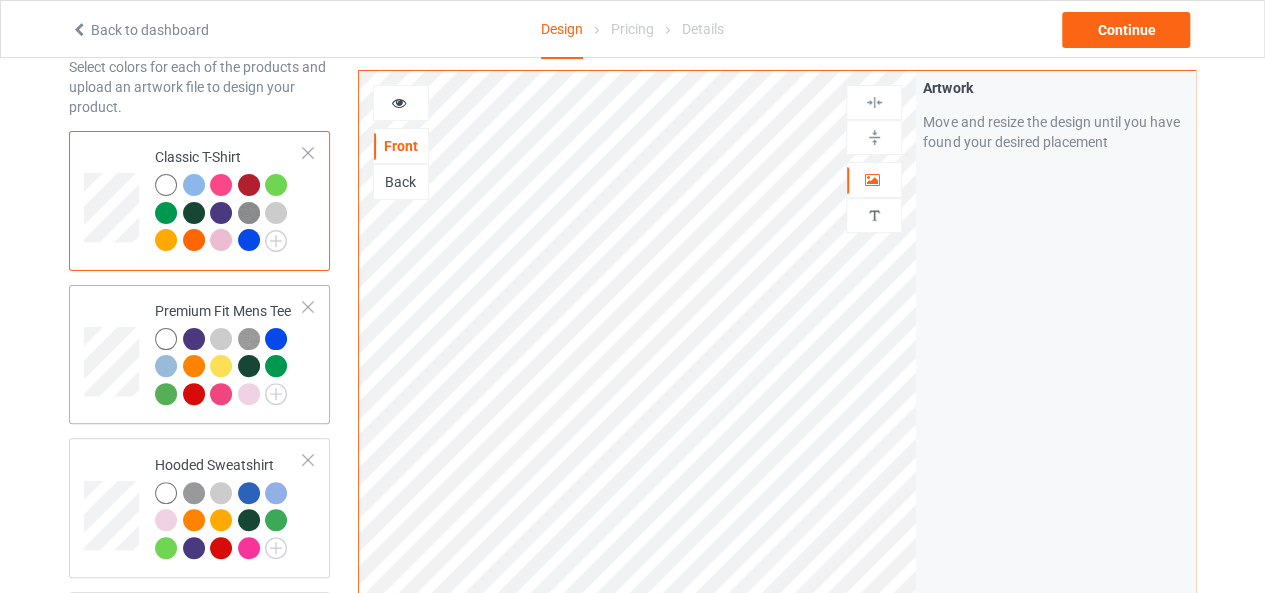 click at bounding box center (114, 355) 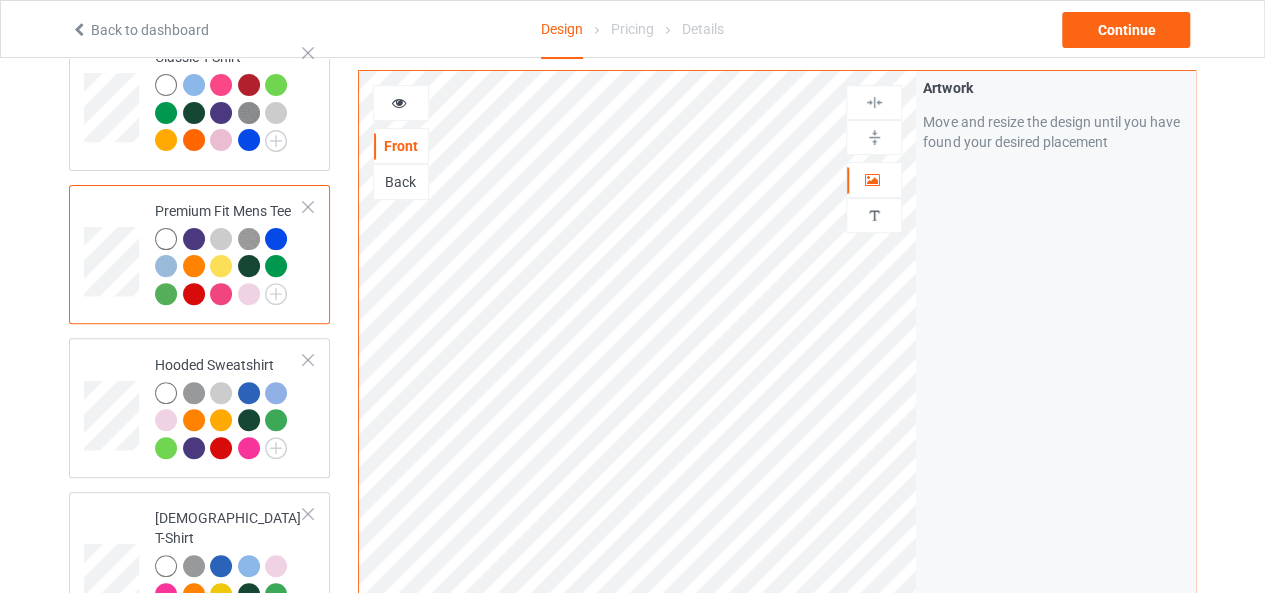 scroll, scrollTop: 100, scrollLeft: 0, axis: vertical 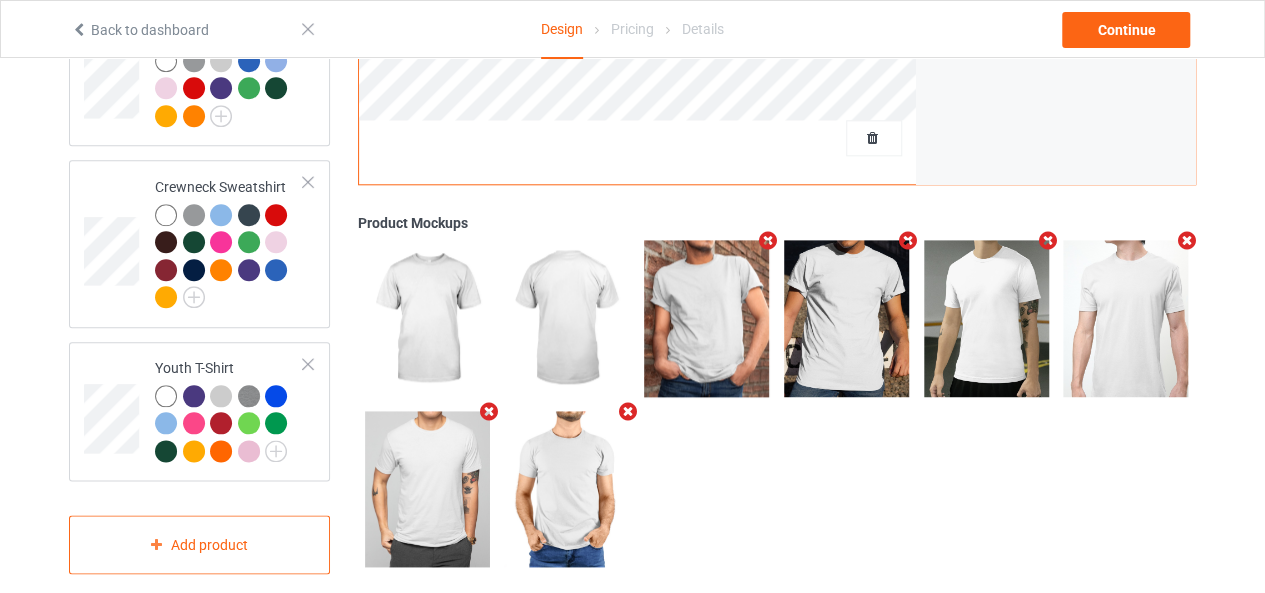 click at bounding box center (768, 241) 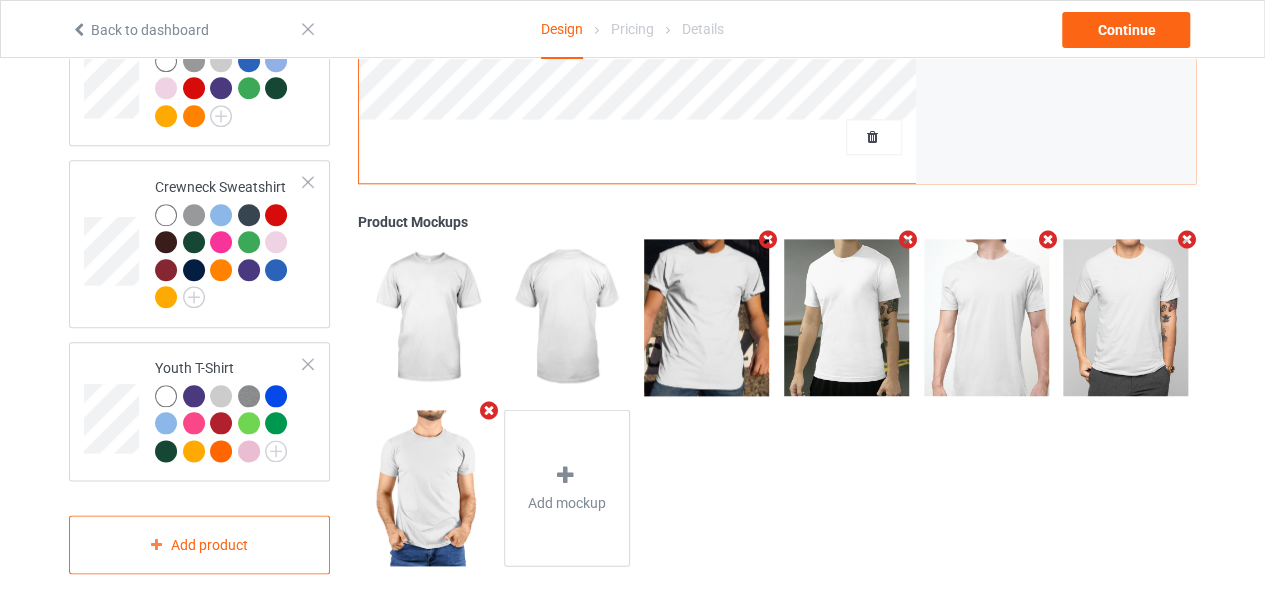 click at bounding box center [1047, 240] 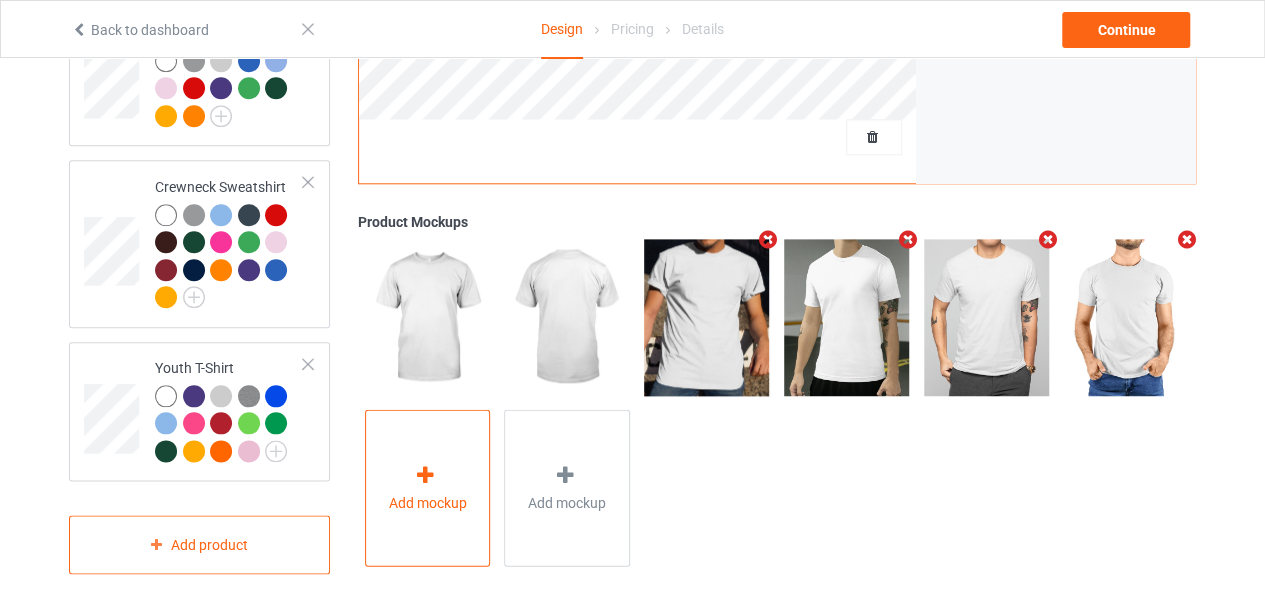 click on "Add mockup" at bounding box center (428, 488) 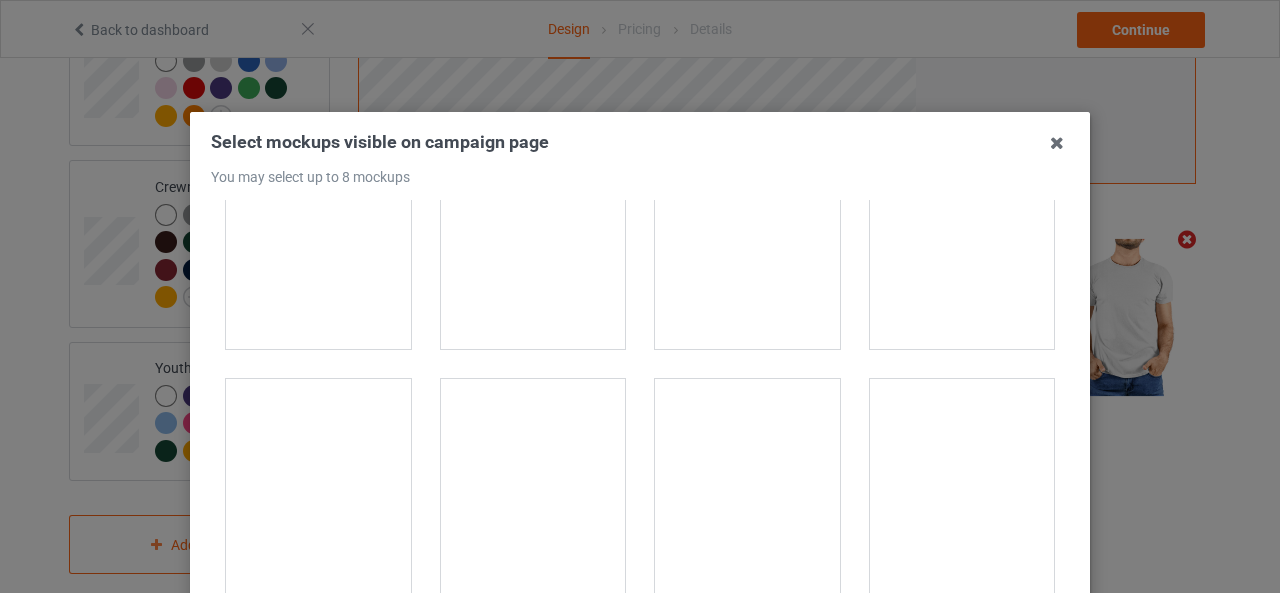 scroll, scrollTop: 3800, scrollLeft: 0, axis: vertical 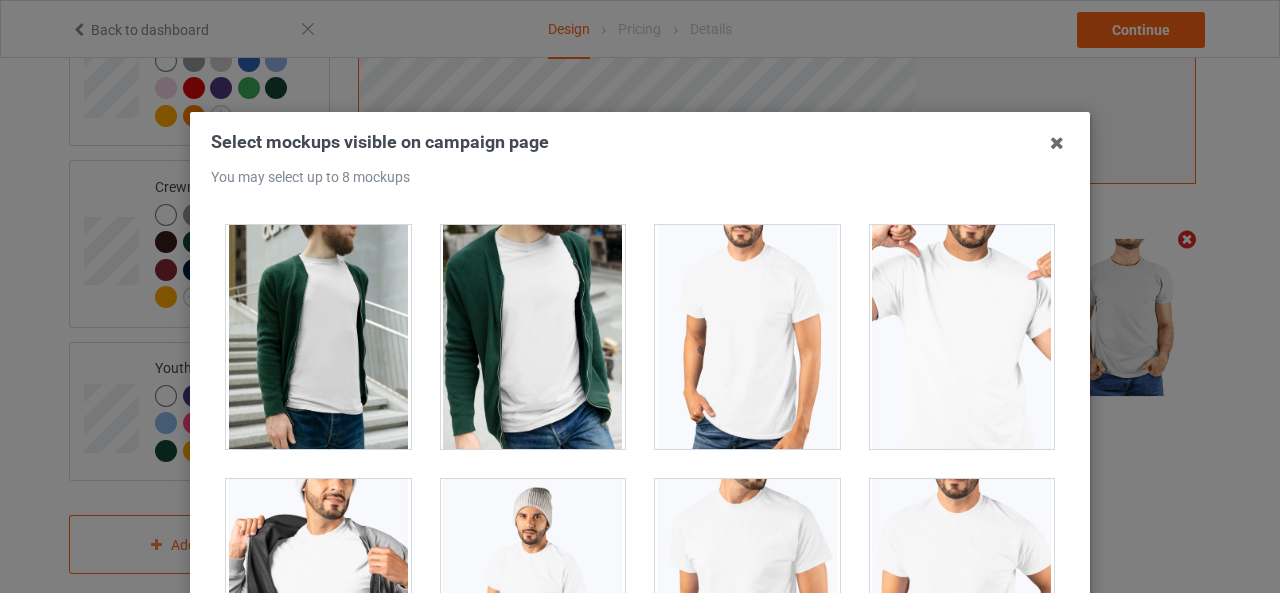 click at bounding box center [962, 337] 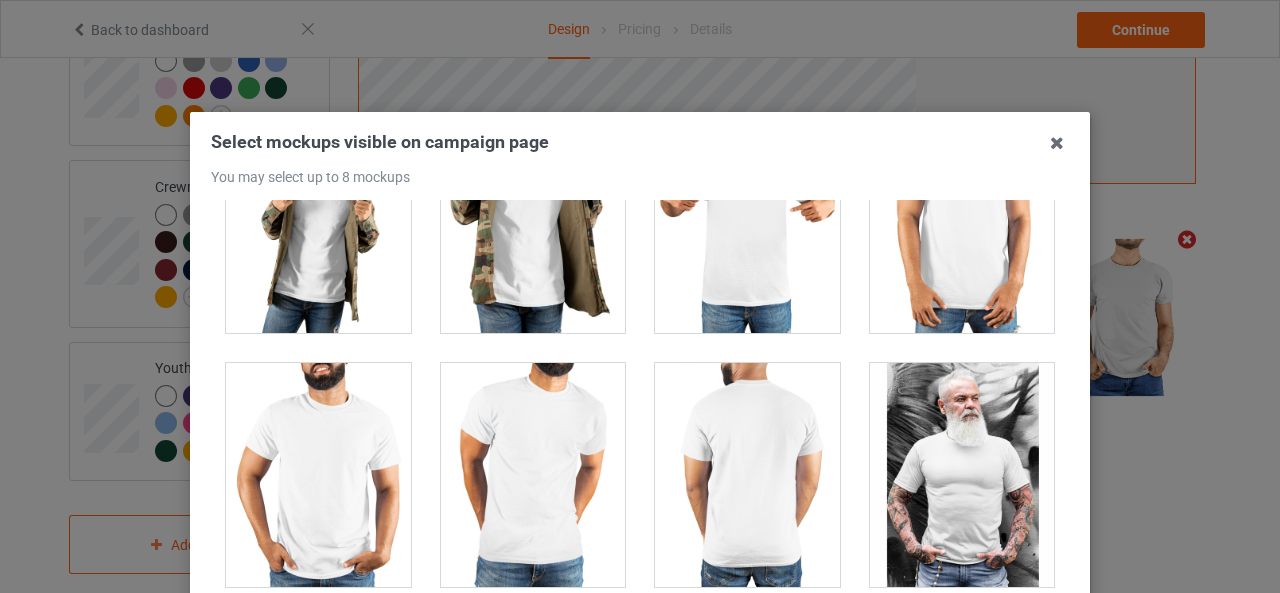 scroll, scrollTop: 15400, scrollLeft: 0, axis: vertical 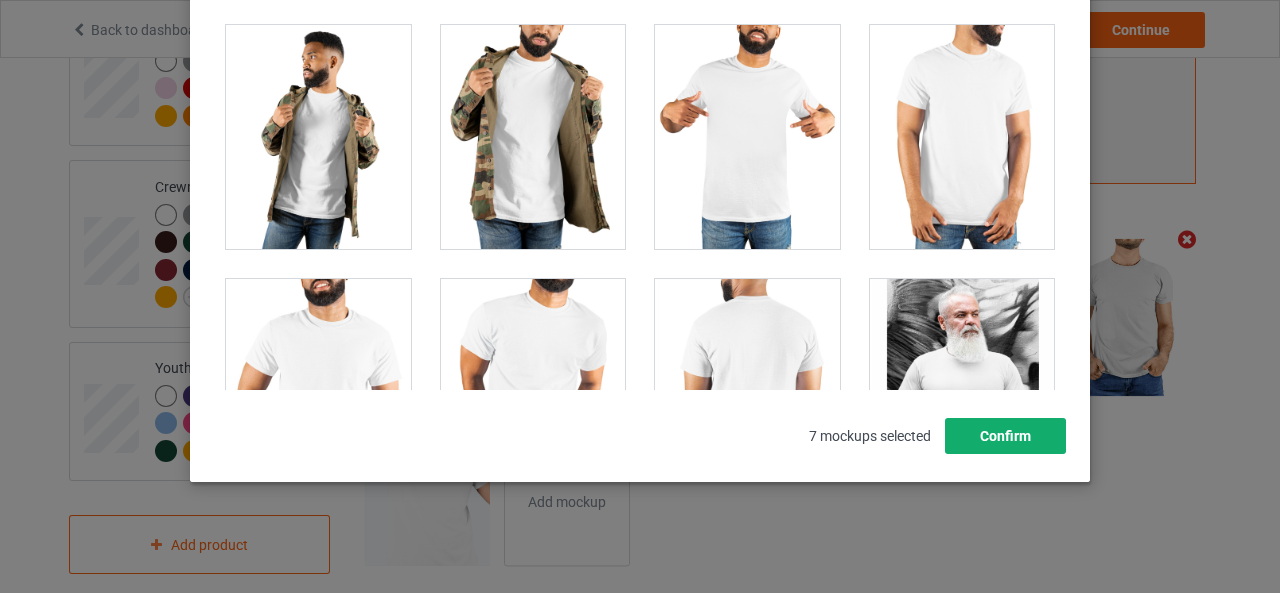 click on "Confirm" at bounding box center [1005, 436] 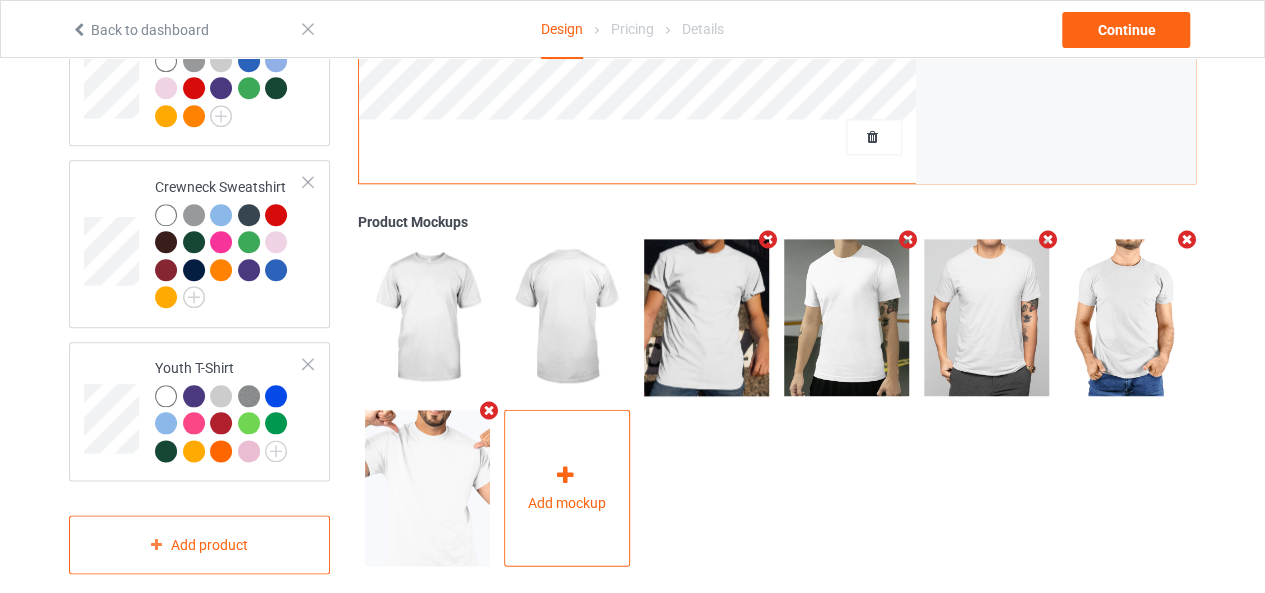 click on "Add mockup" at bounding box center (567, 488) 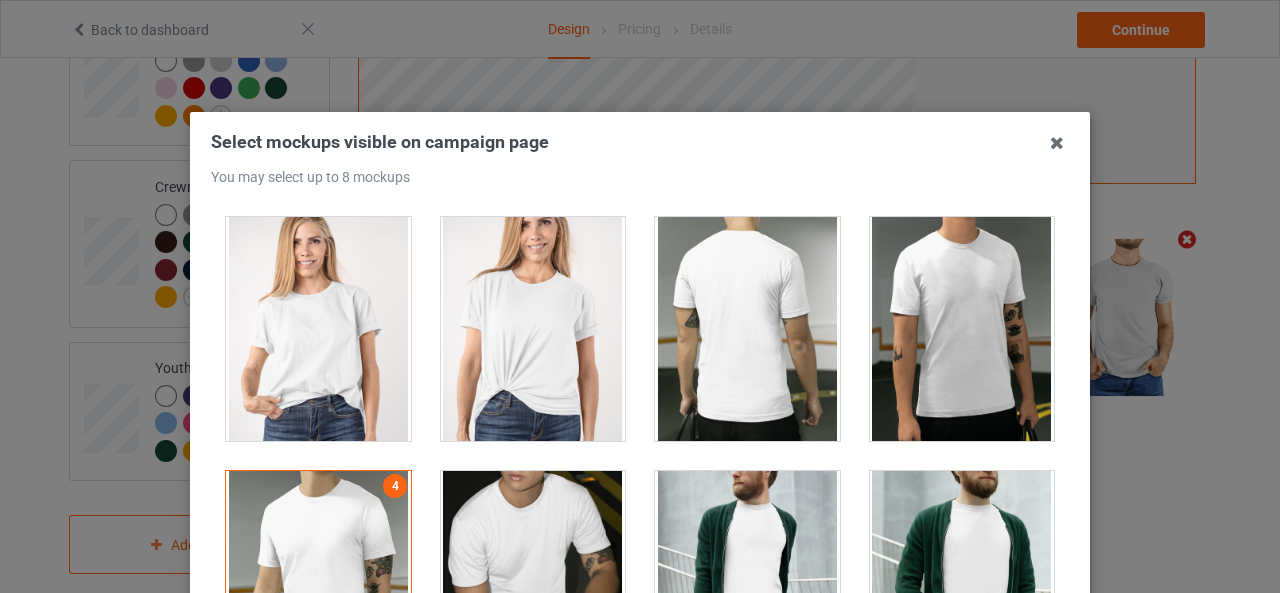 scroll, scrollTop: 3200, scrollLeft: 0, axis: vertical 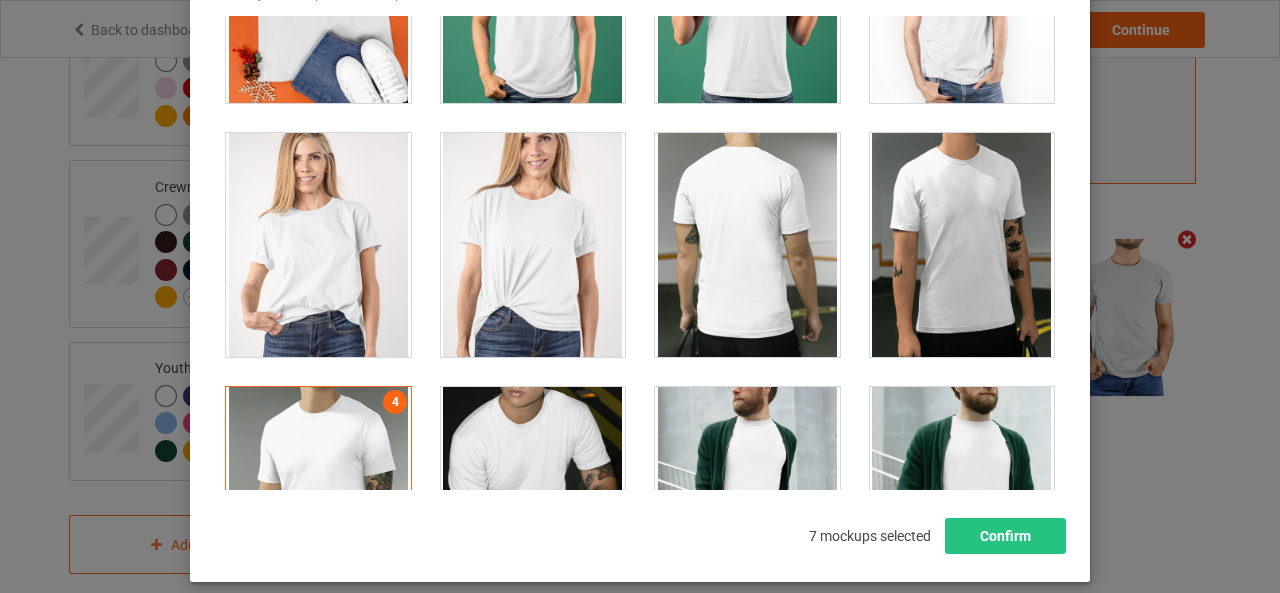 click at bounding box center [962, 245] 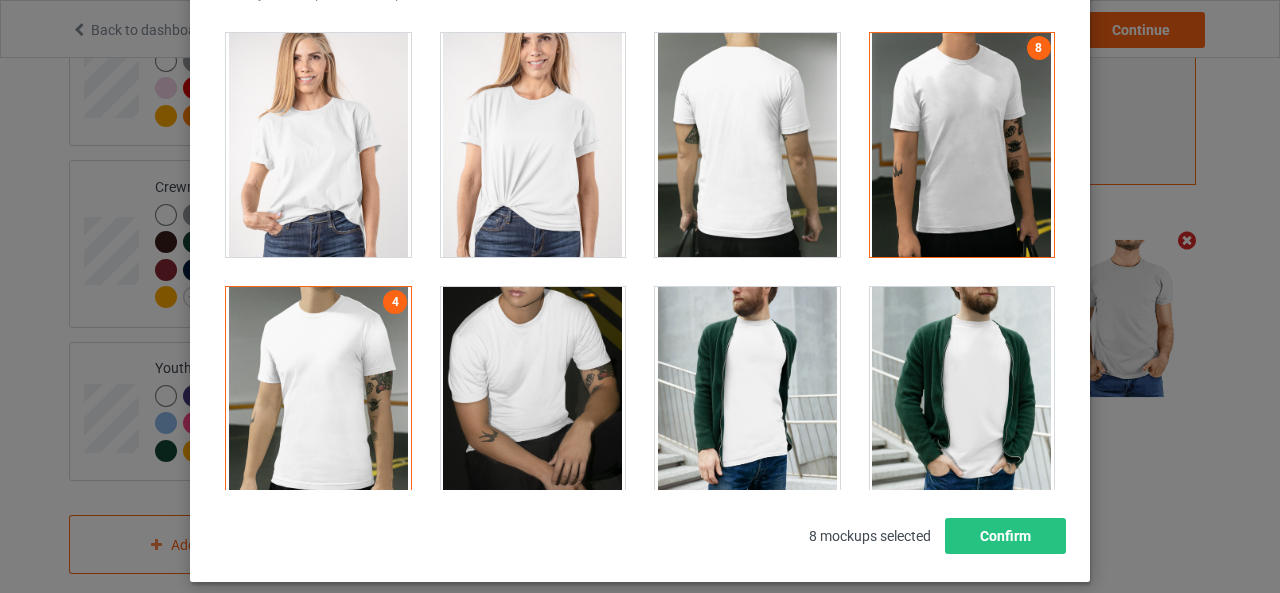 scroll, scrollTop: 3200, scrollLeft: 0, axis: vertical 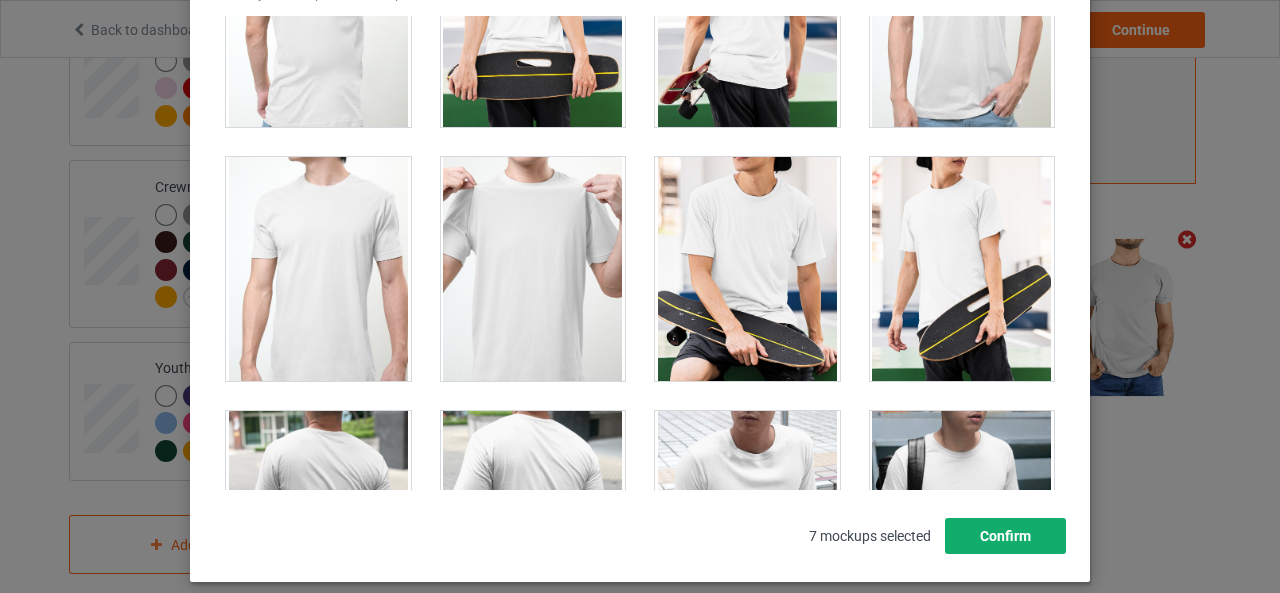 click on "Confirm" at bounding box center [1005, 536] 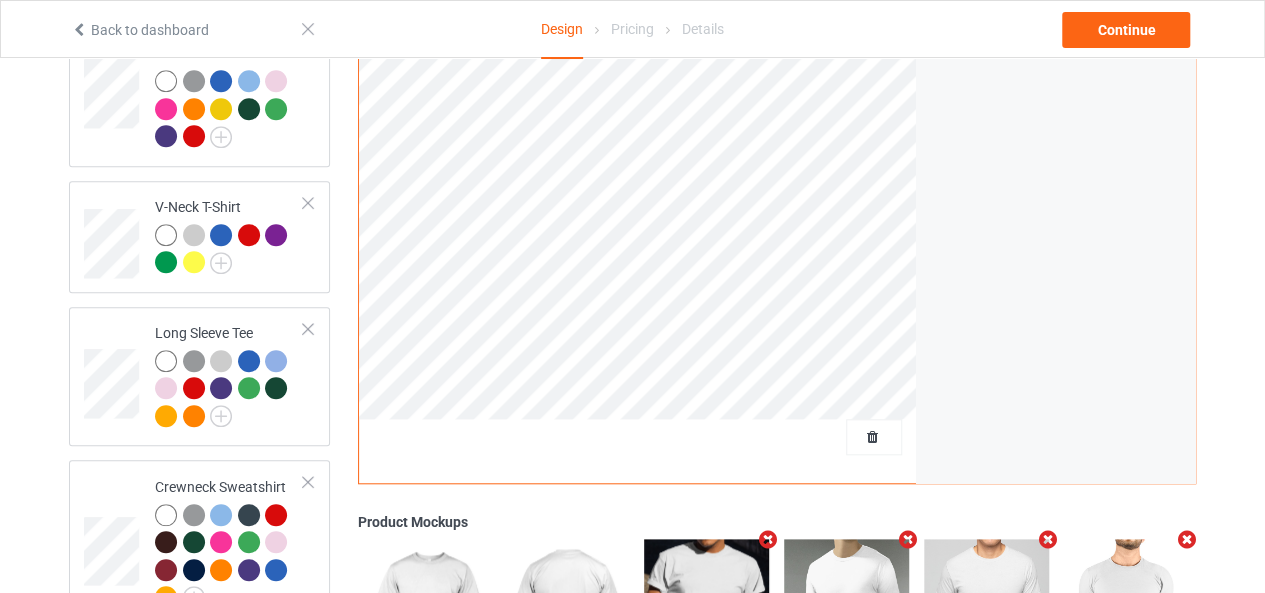 scroll, scrollTop: 485, scrollLeft: 0, axis: vertical 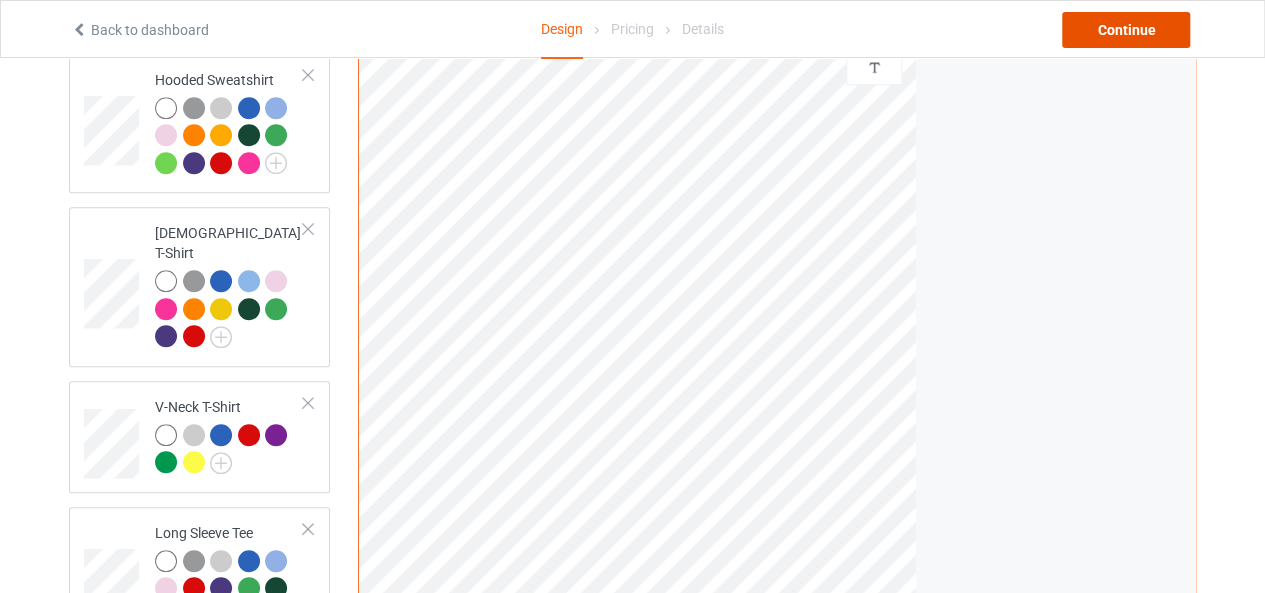 click on "Continue" at bounding box center [1126, 30] 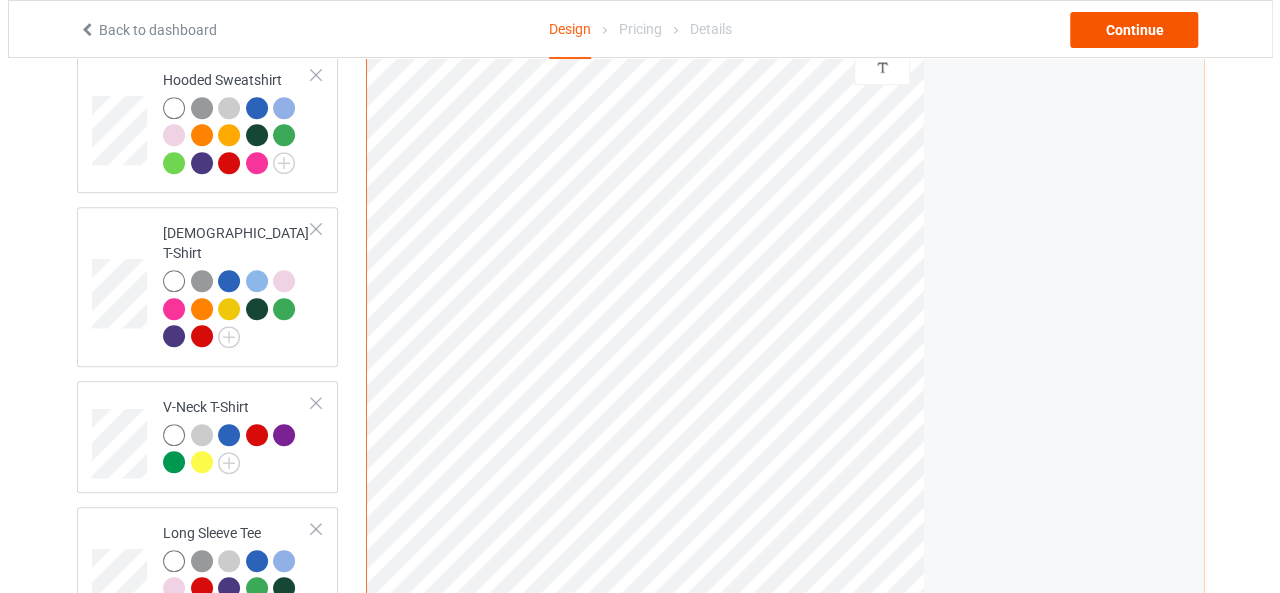 scroll, scrollTop: 0, scrollLeft: 0, axis: both 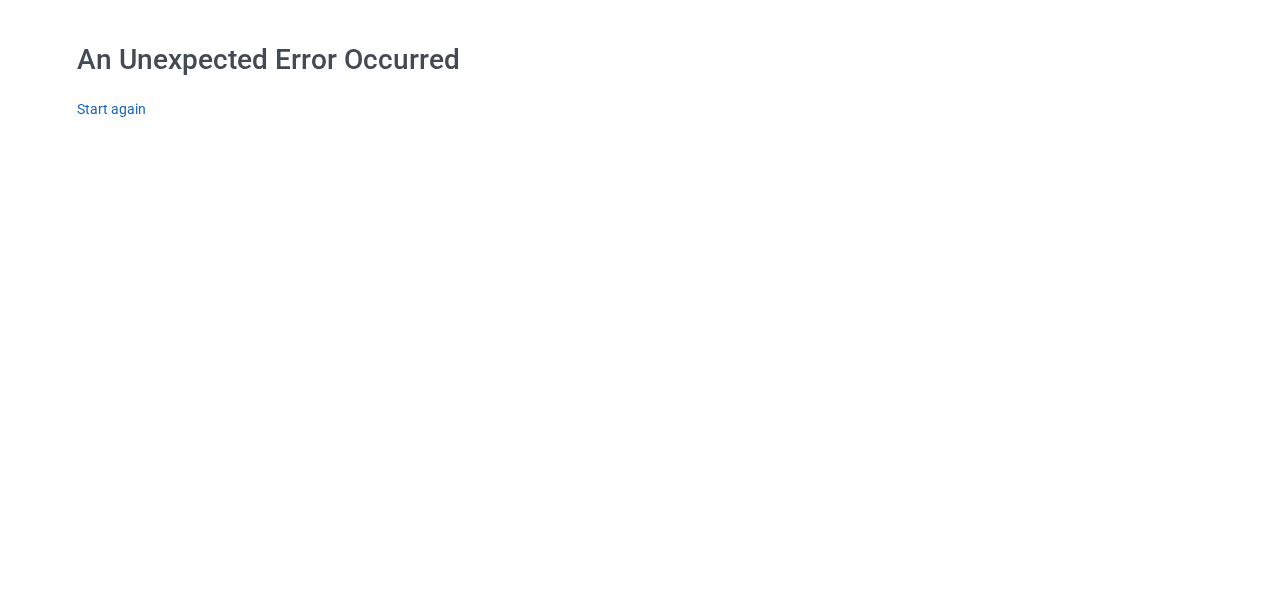 click on "Start again" at bounding box center (111, 109) 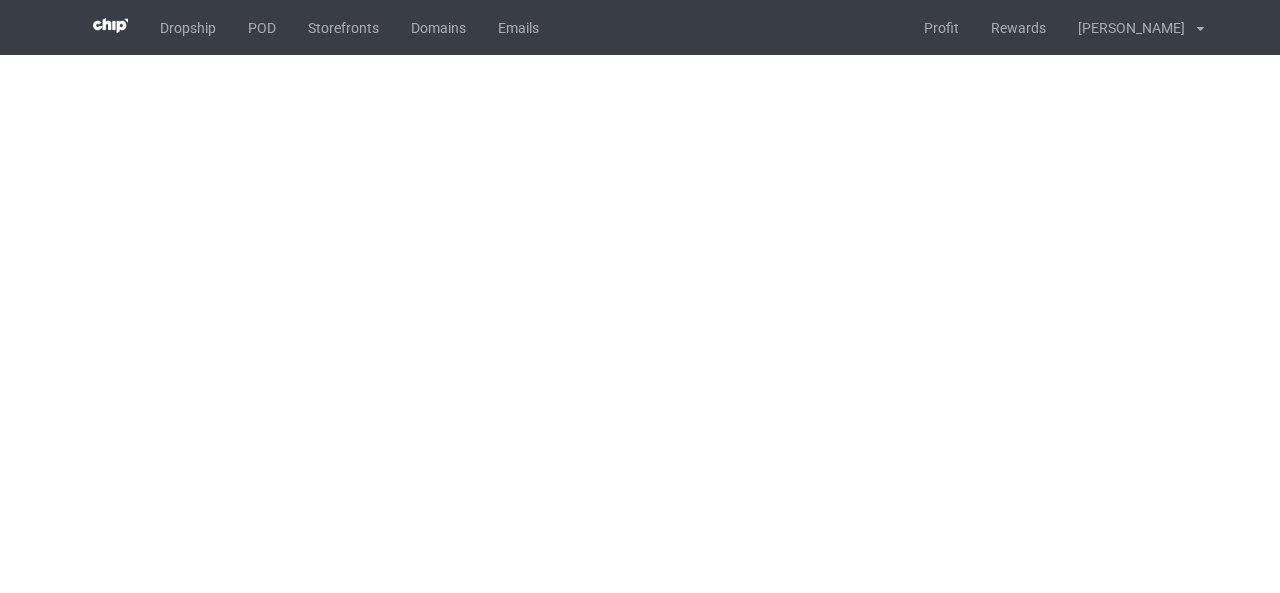 scroll, scrollTop: 0, scrollLeft: 0, axis: both 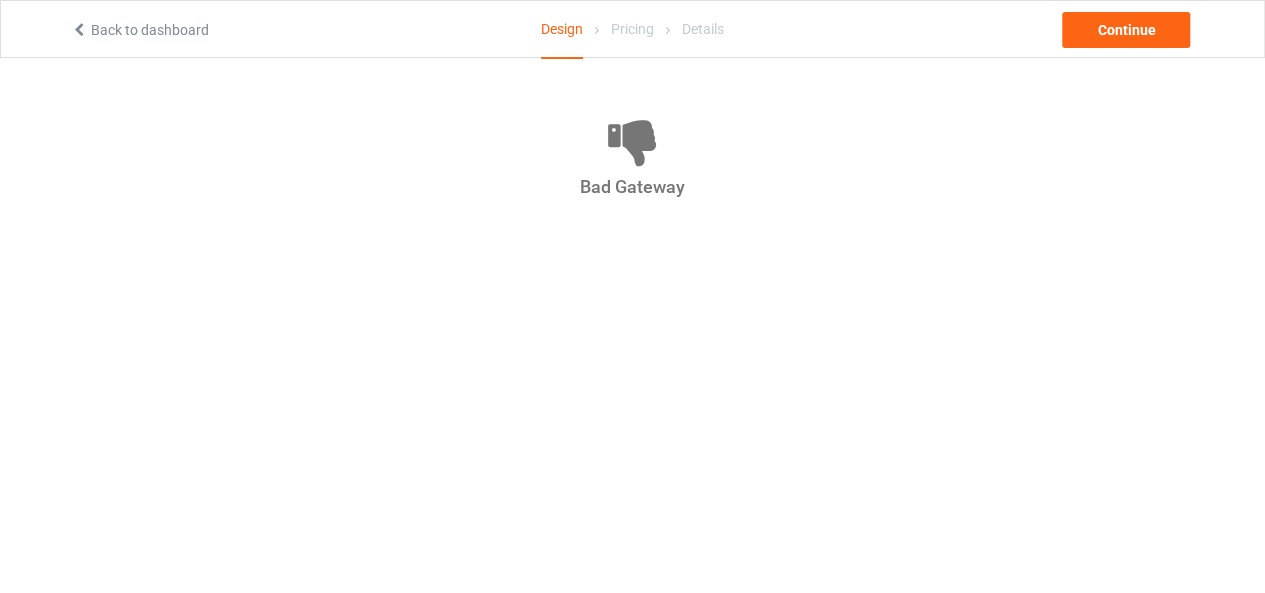 click on "Design" at bounding box center [562, 30] 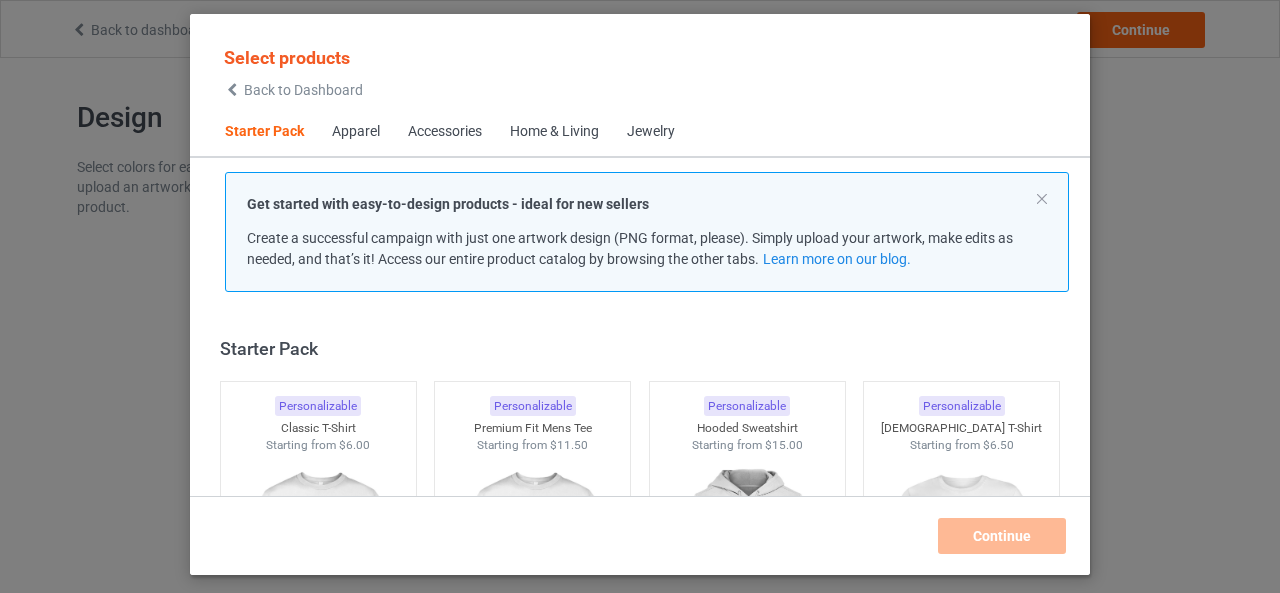 scroll, scrollTop: 0, scrollLeft: 0, axis: both 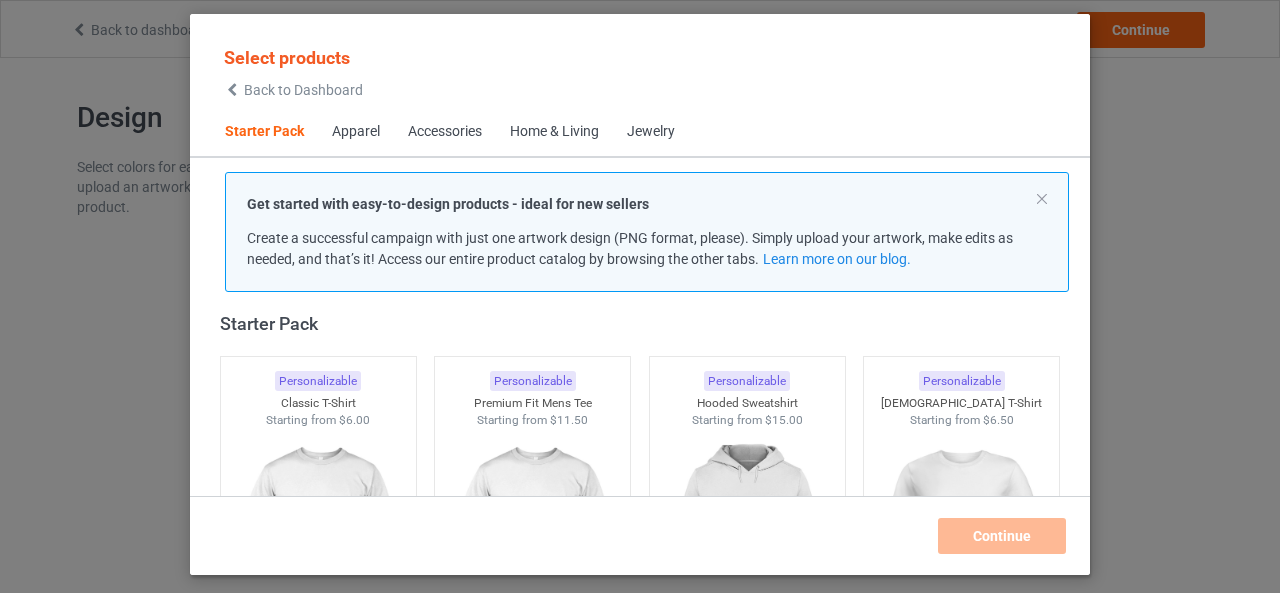 click on "Back to Dashboard" at bounding box center [303, 90] 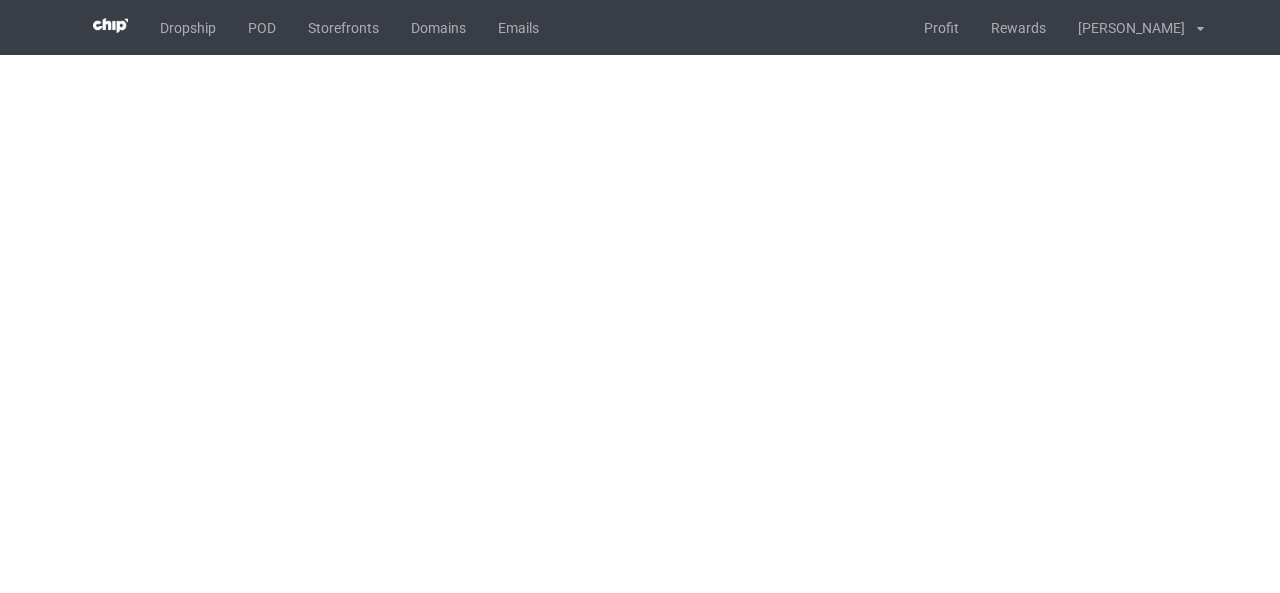 scroll, scrollTop: 0, scrollLeft: 0, axis: both 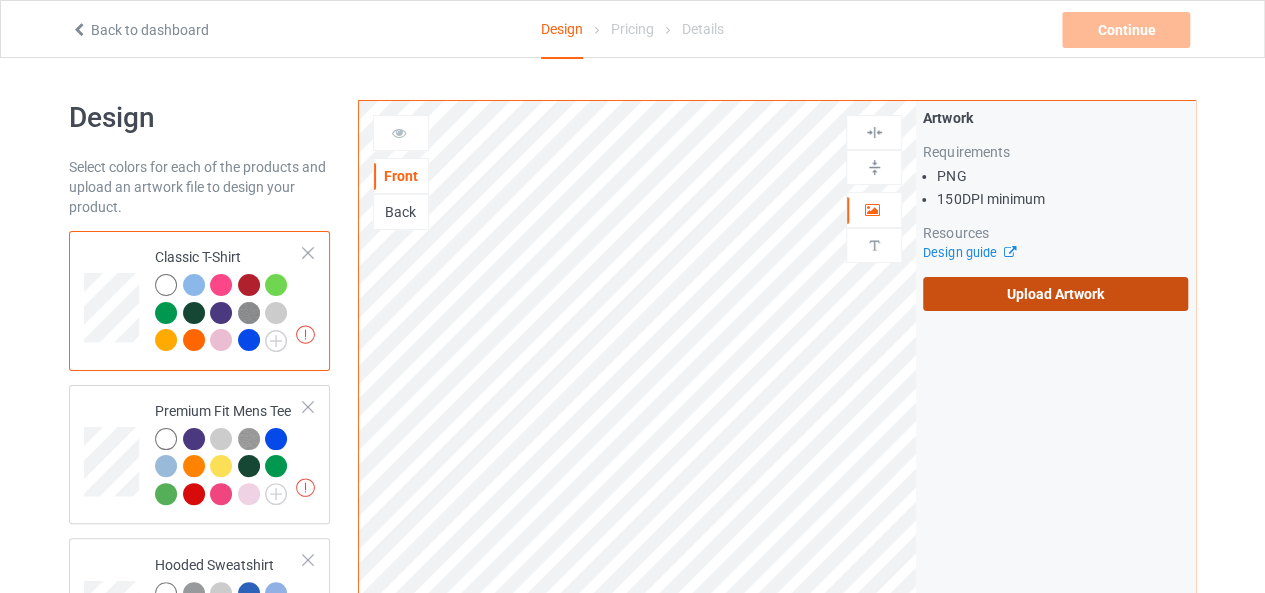 click on "Upload Artwork" at bounding box center (1055, 294) 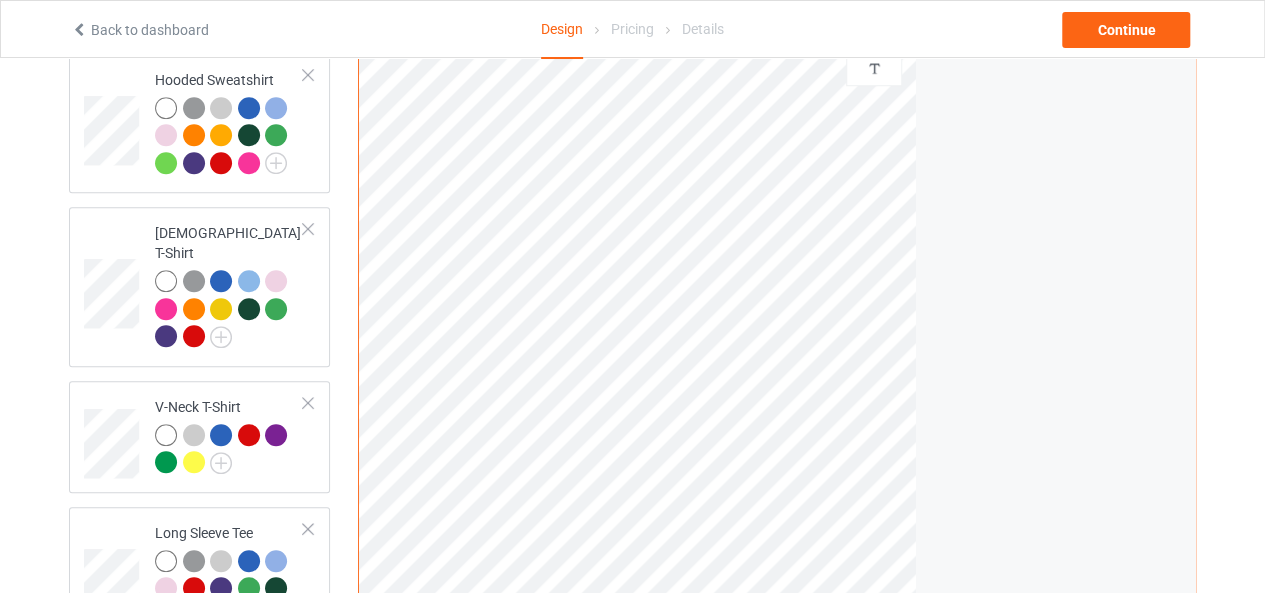 scroll, scrollTop: 285, scrollLeft: 0, axis: vertical 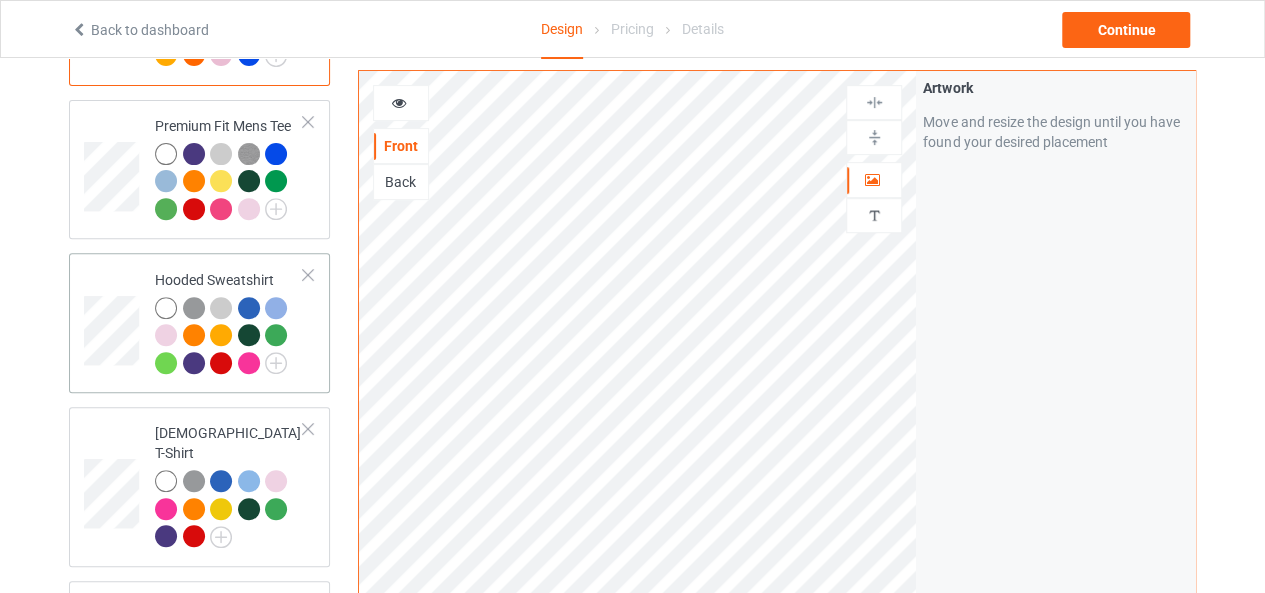 click at bounding box center [114, 323] 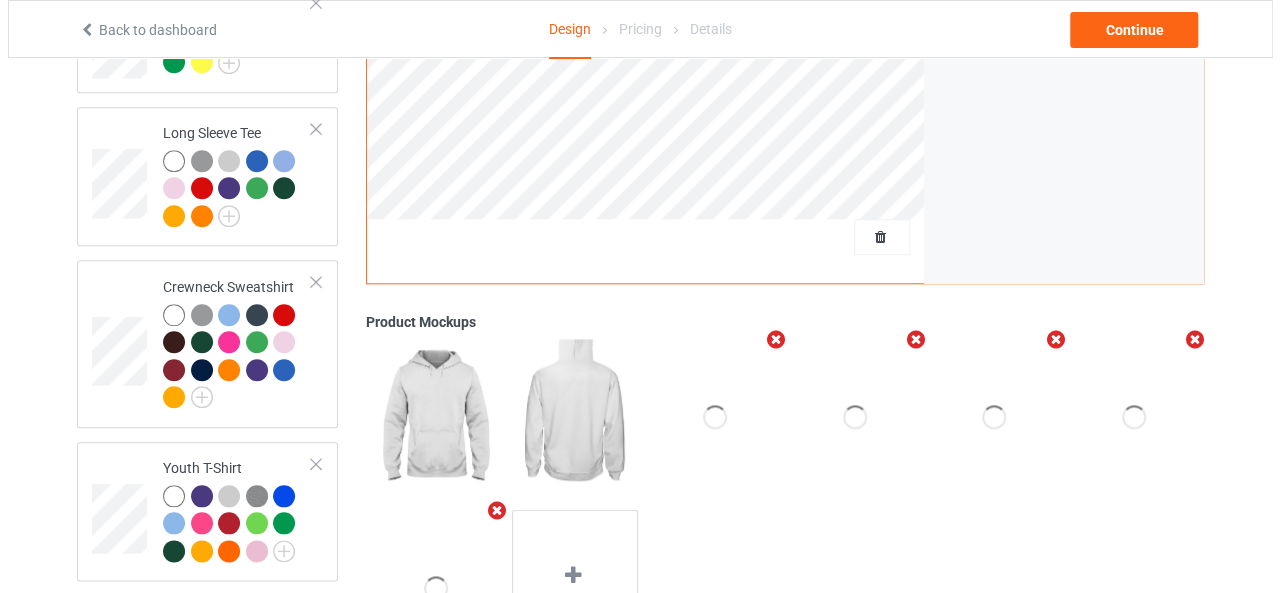 scroll, scrollTop: 985, scrollLeft: 0, axis: vertical 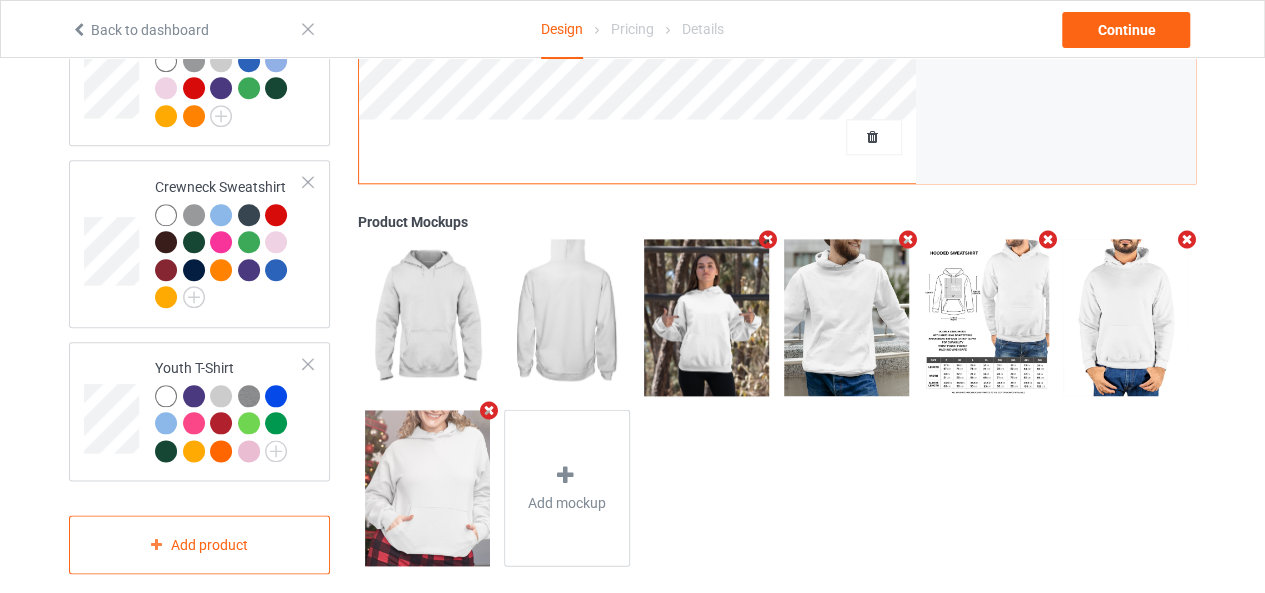 click at bounding box center [1047, 240] 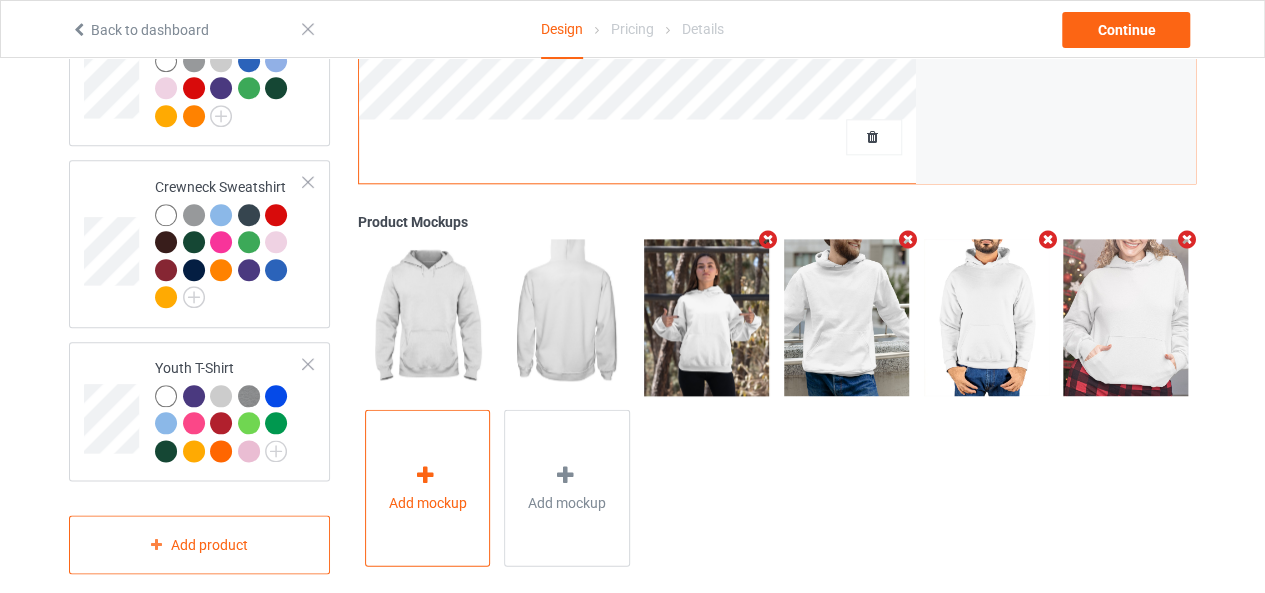 click on "Add mockup" at bounding box center (428, 488) 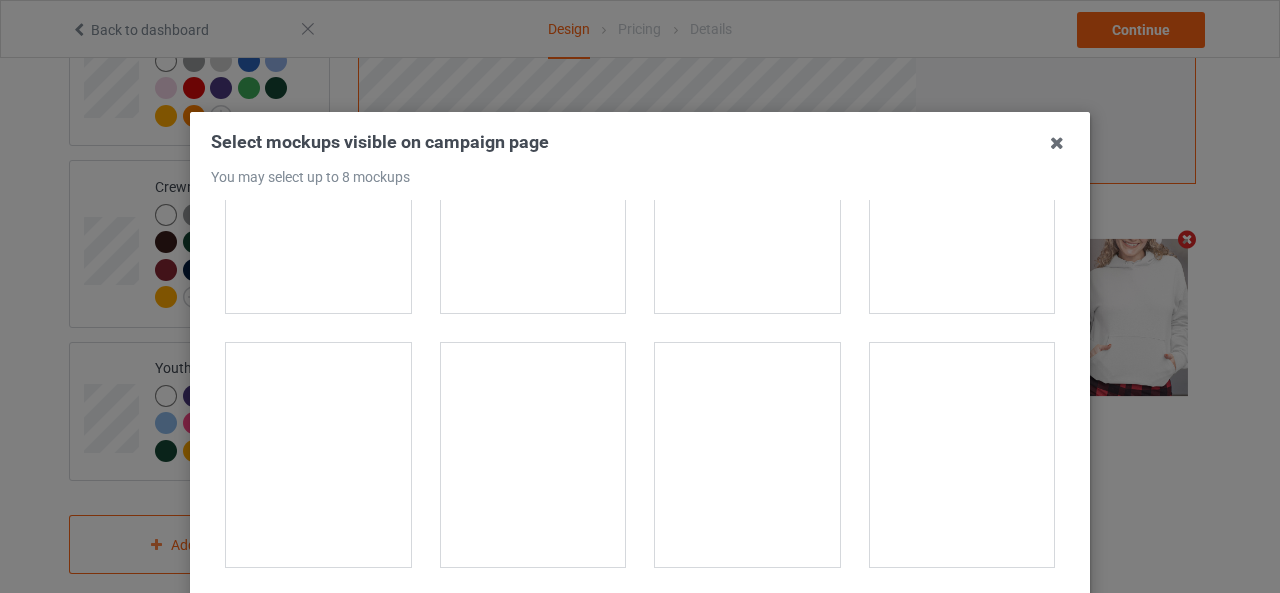 scroll, scrollTop: 7800, scrollLeft: 0, axis: vertical 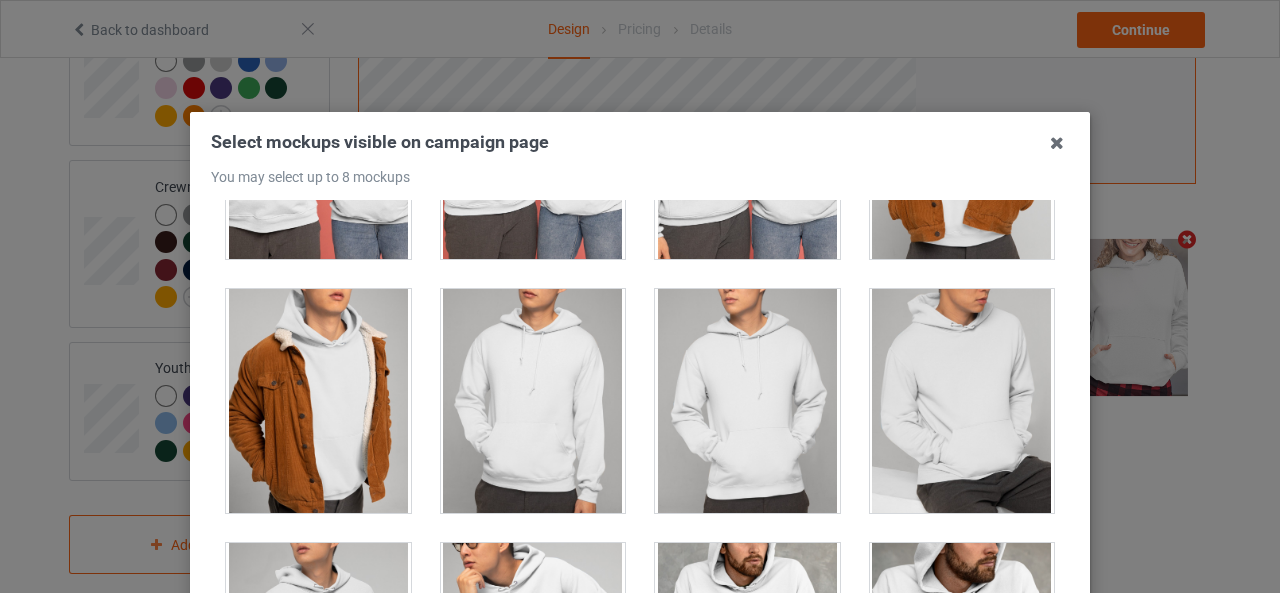 click at bounding box center (533, 401) 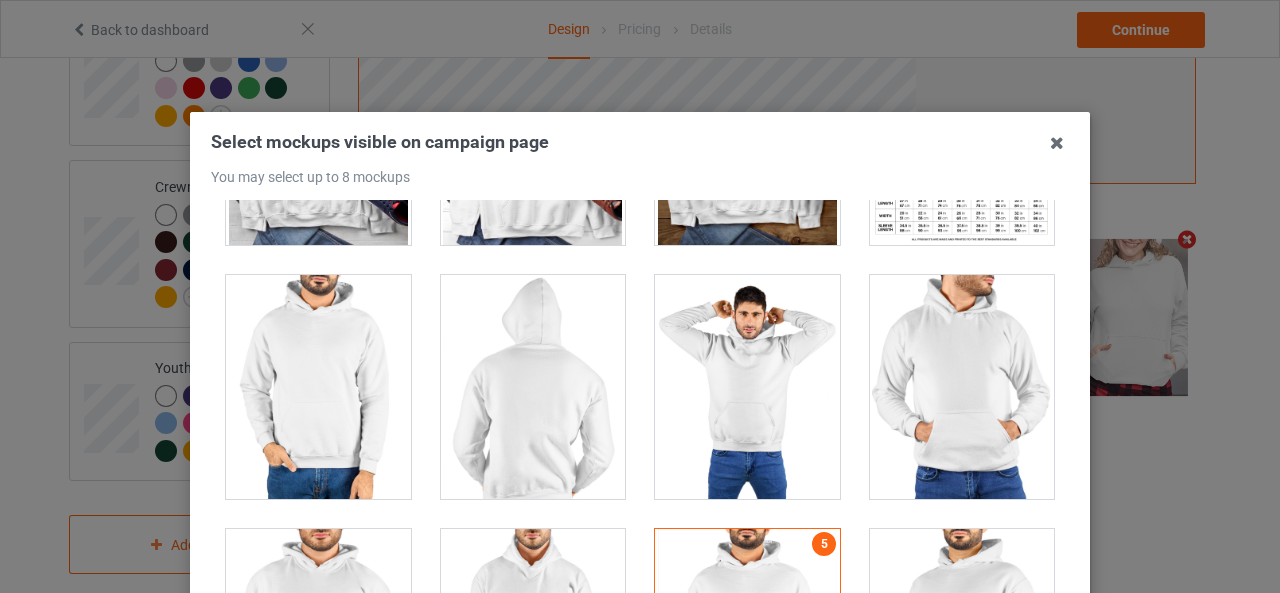 scroll, scrollTop: 10300, scrollLeft: 0, axis: vertical 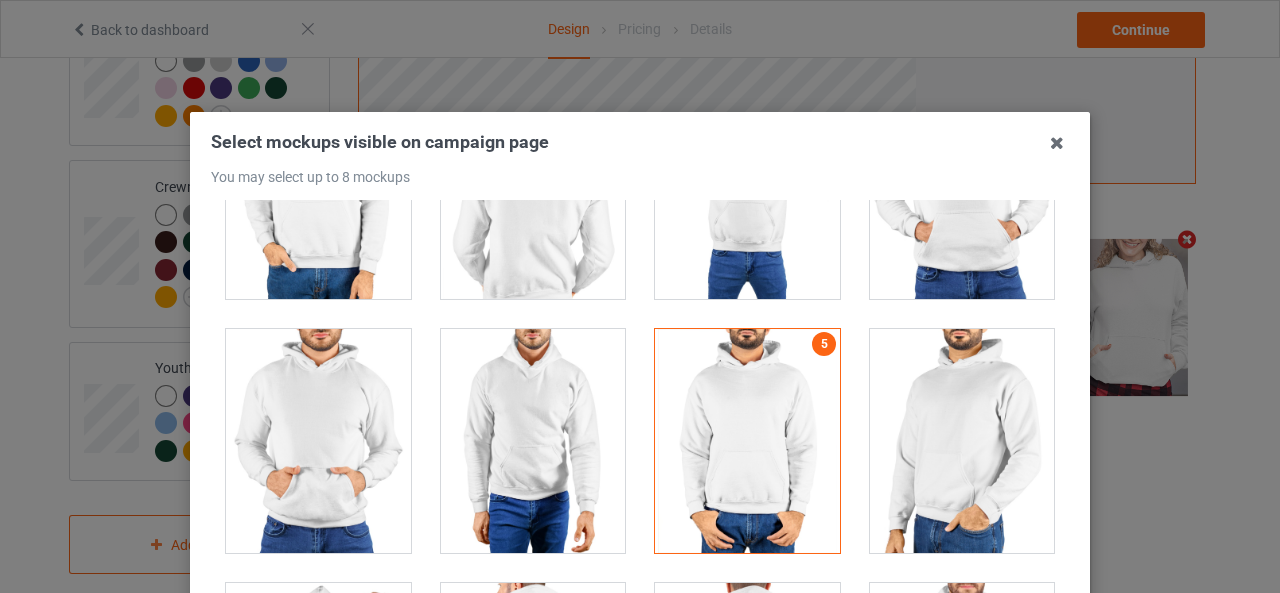 click at bounding box center (747, 441) 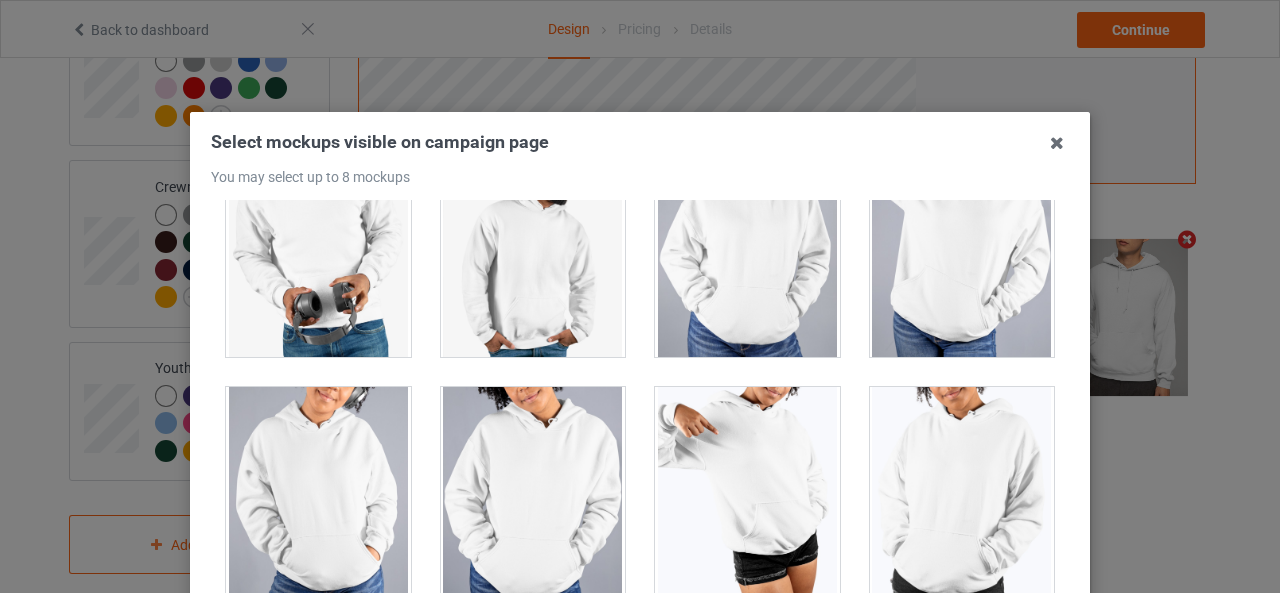 scroll, scrollTop: 17258, scrollLeft: 0, axis: vertical 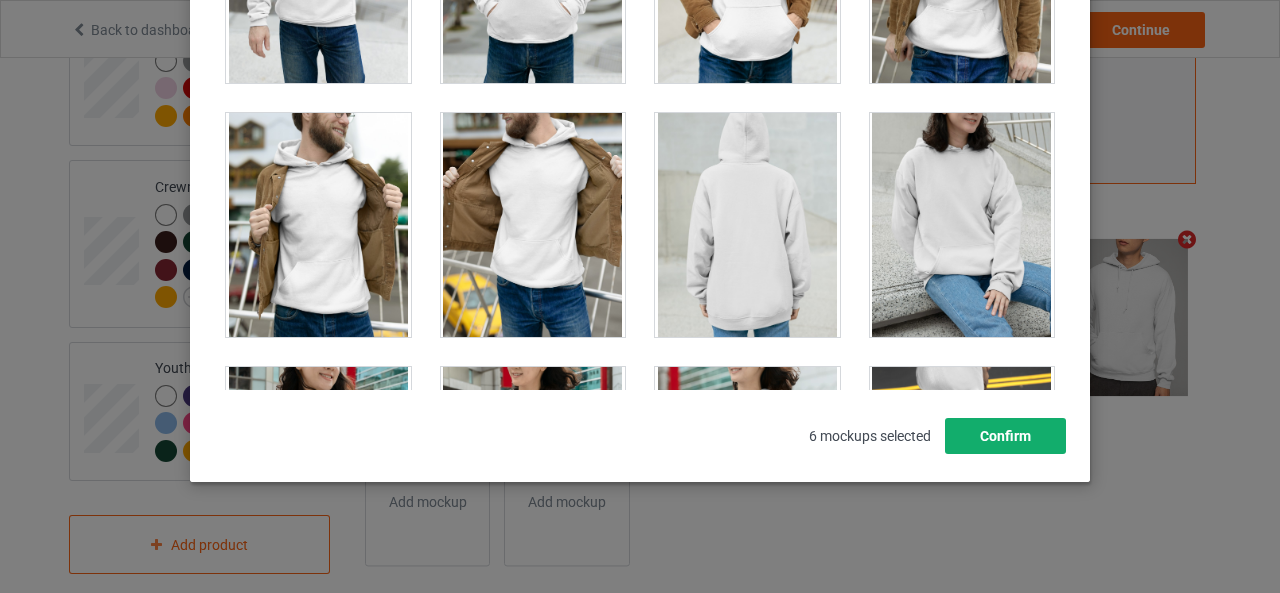 click on "Confirm" at bounding box center [1005, 436] 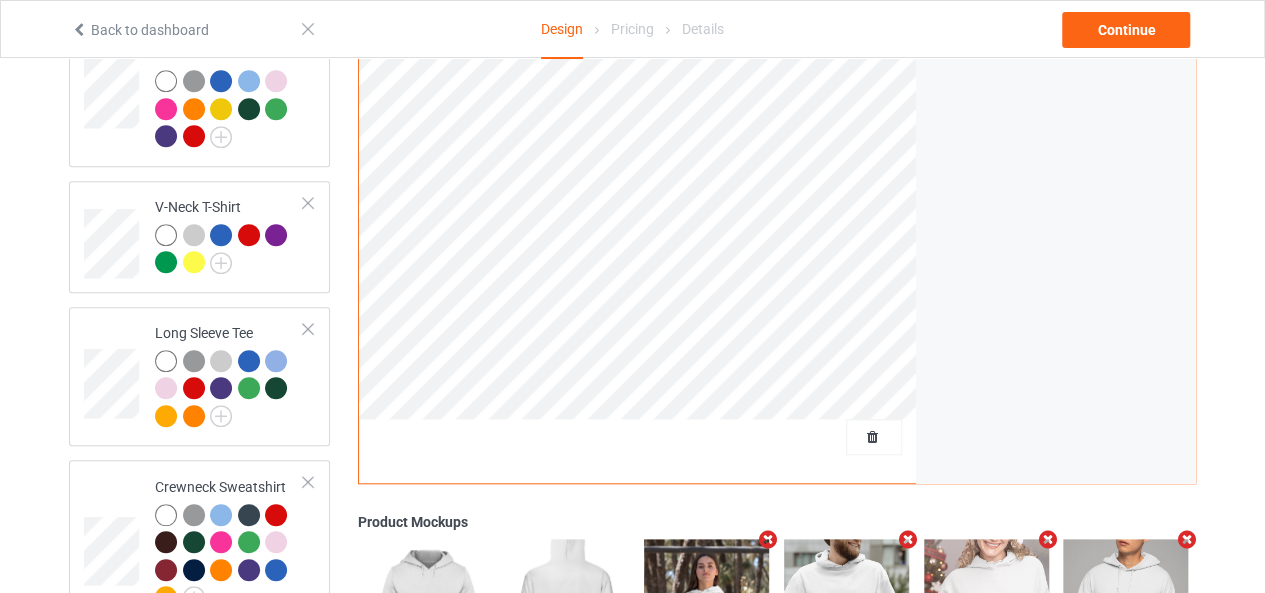 scroll, scrollTop: 485, scrollLeft: 0, axis: vertical 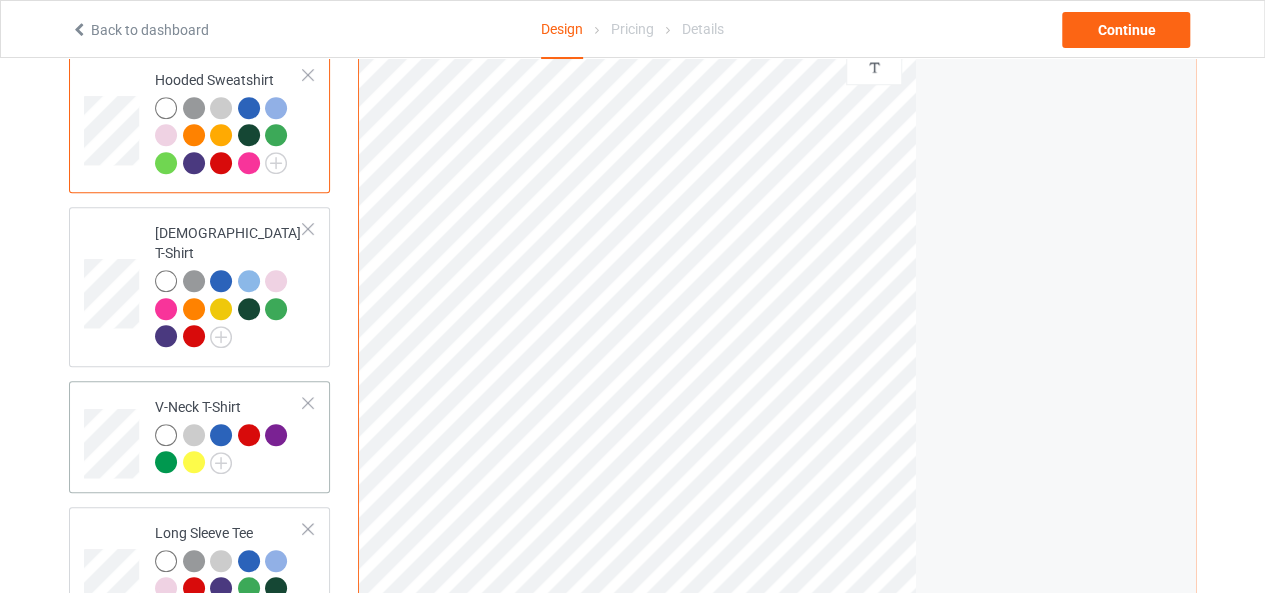 click at bounding box center [114, 437] 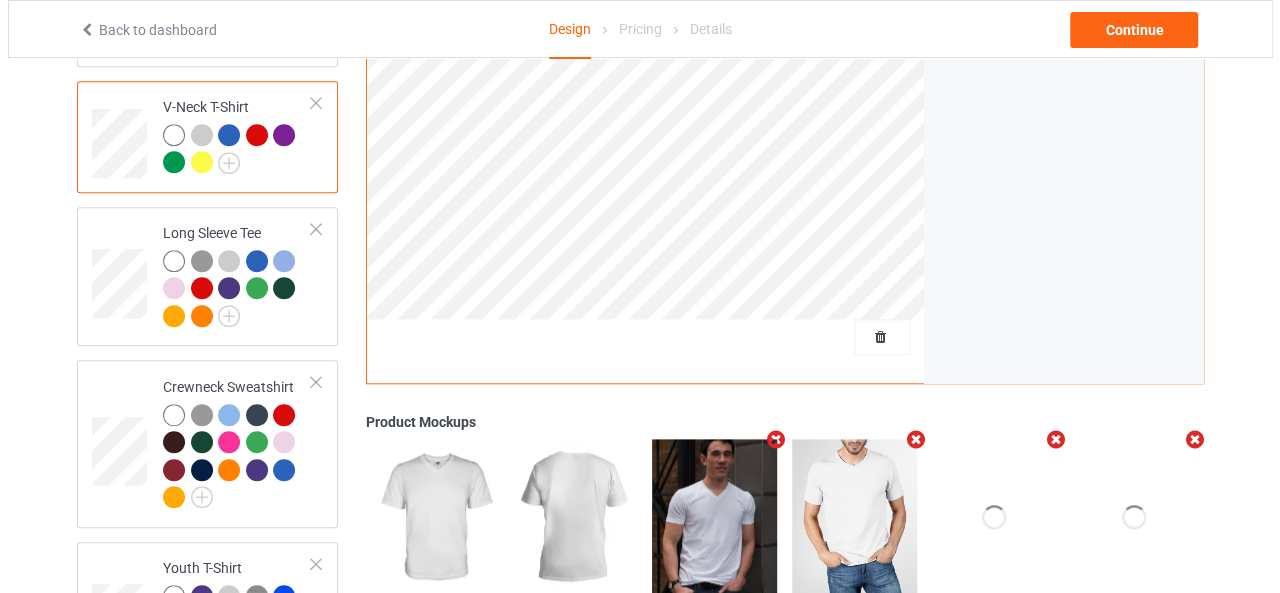 scroll, scrollTop: 985, scrollLeft: 0, axis: vertical 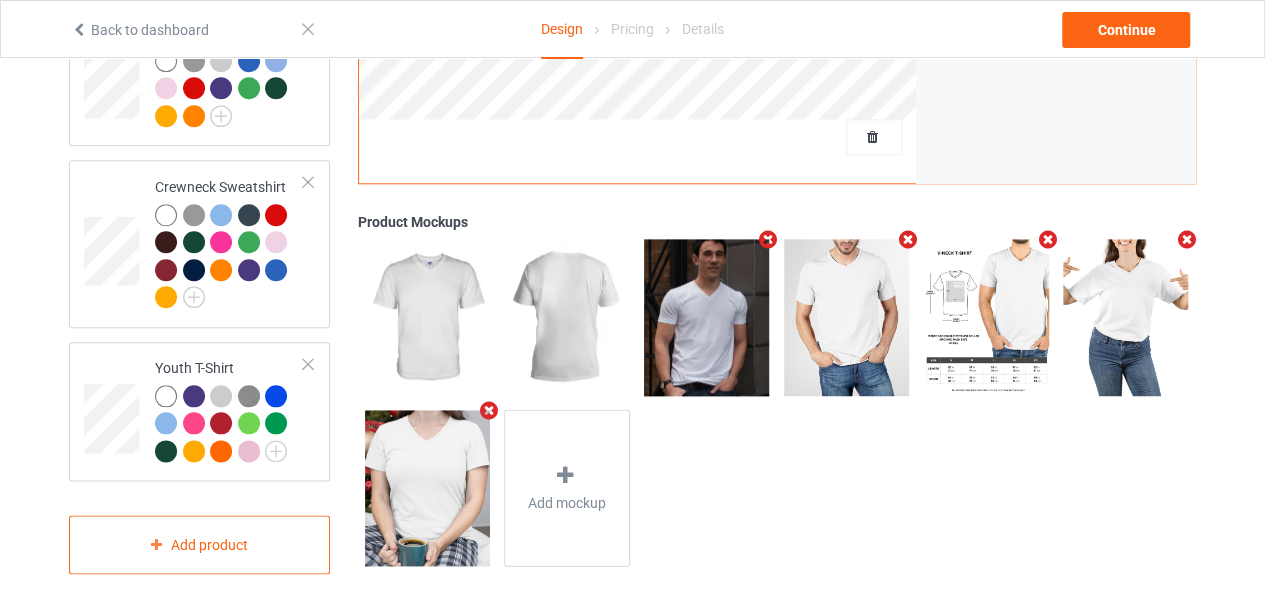 click at bounding box center [1047, 240] 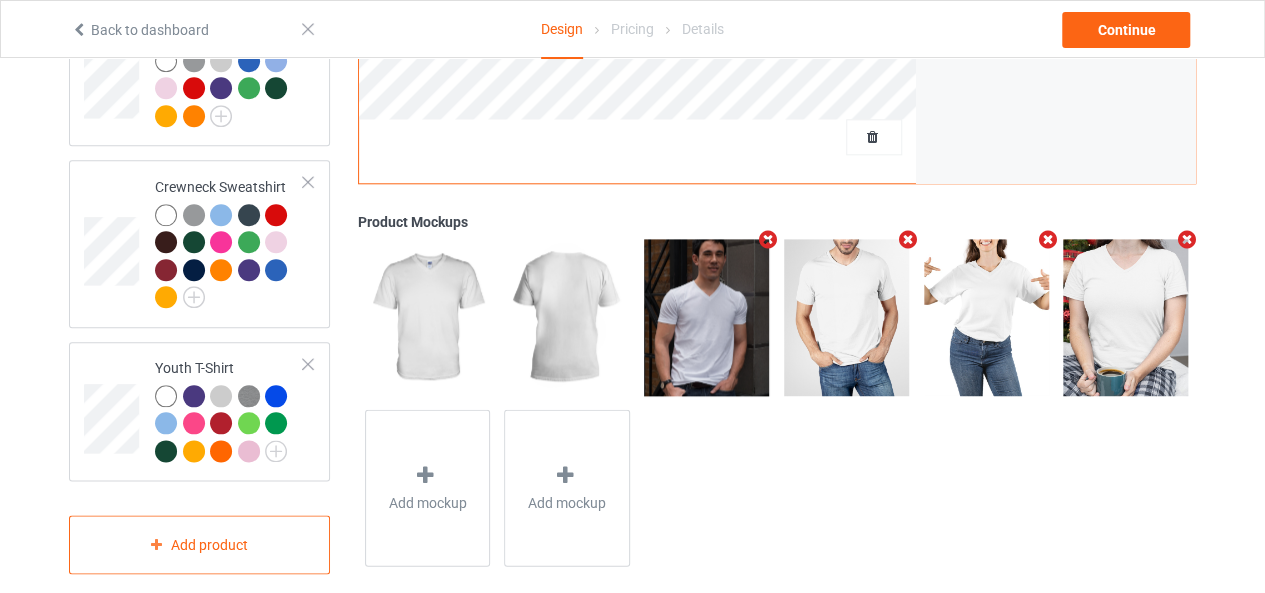 click at bounding box center (986, 318) 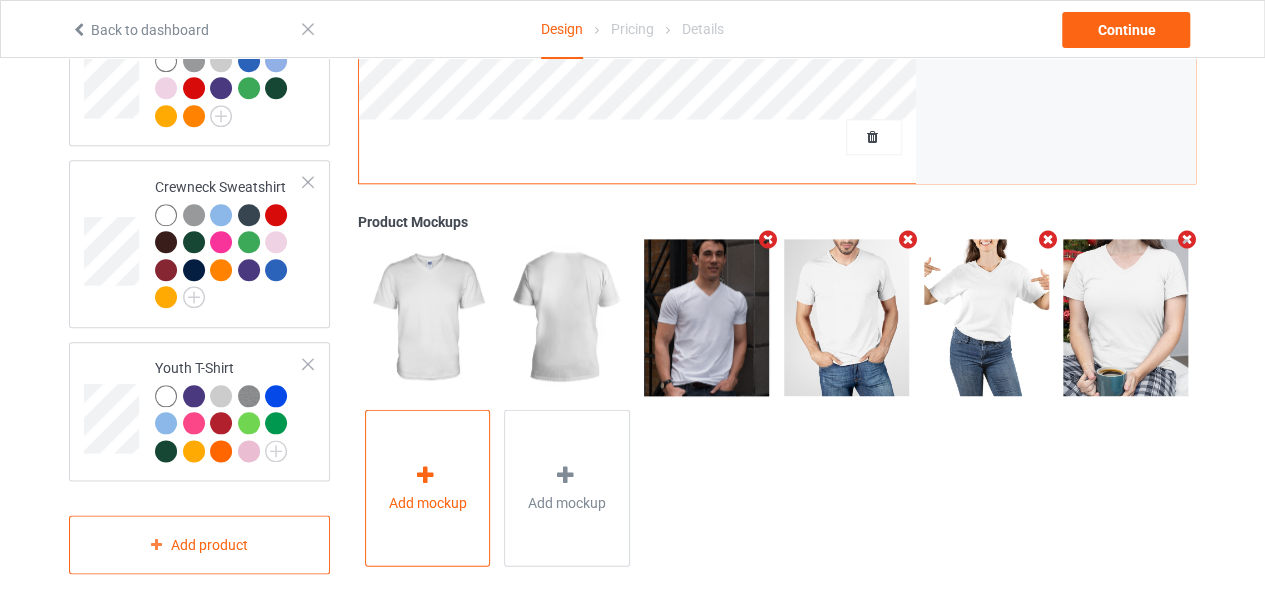 click at bounding box center [427, 478] 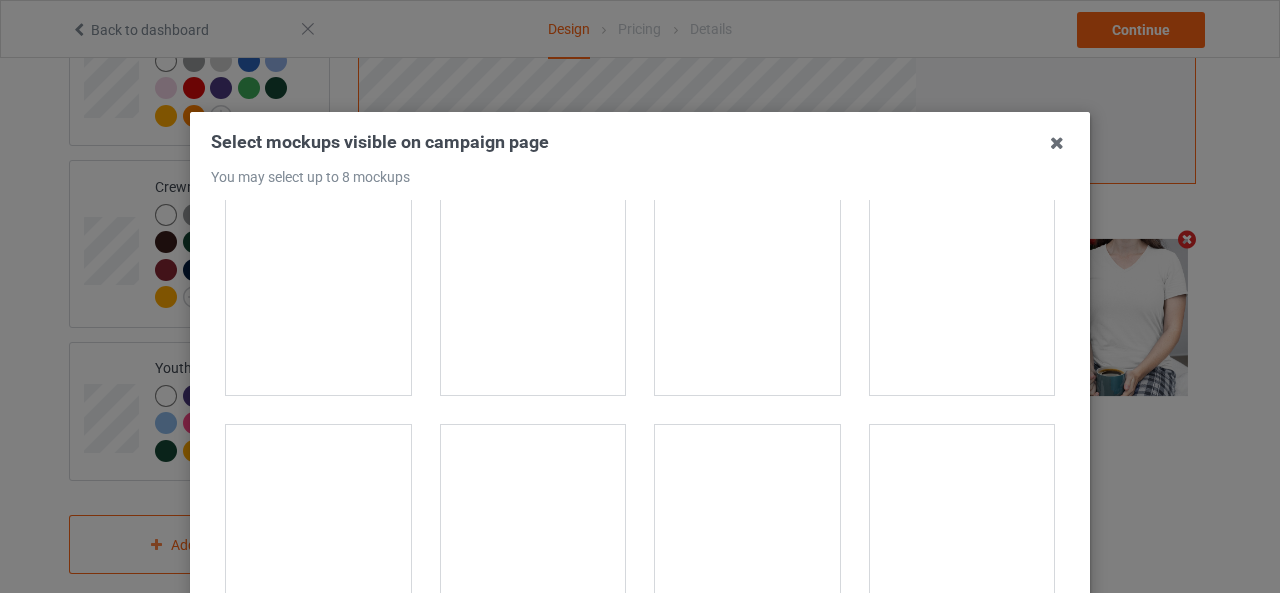 scroll, scrollTop: 3832, scrollLeft: 0, axis: vertical 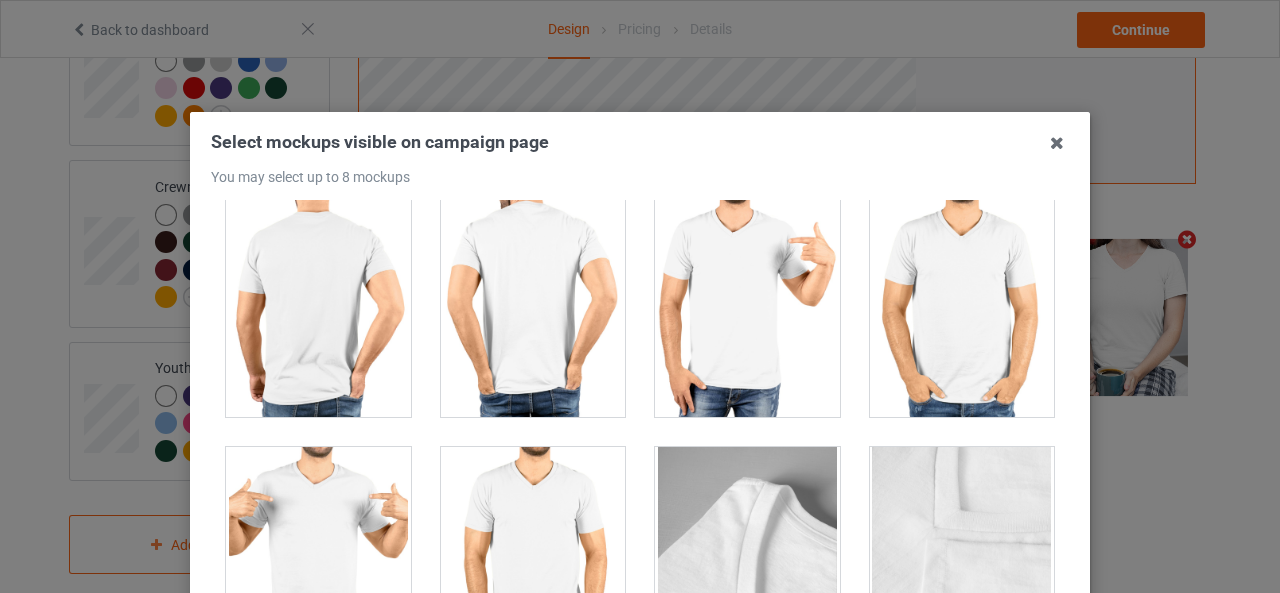 click at bounding box center [747, 305] 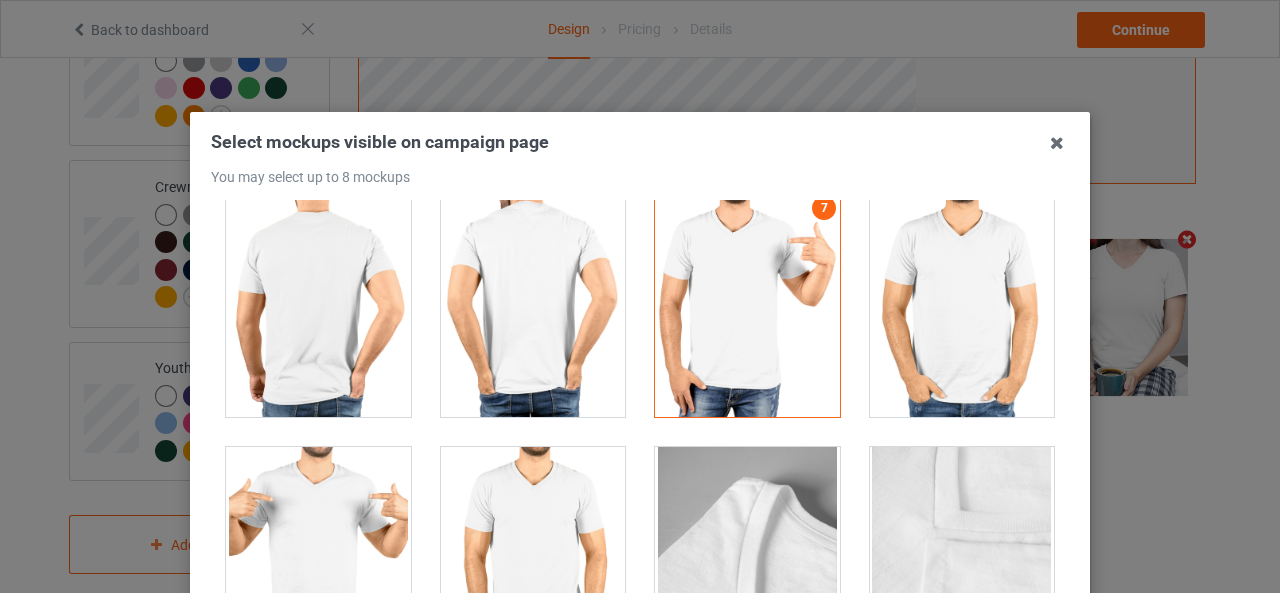 click at bounding box center (747, 305) 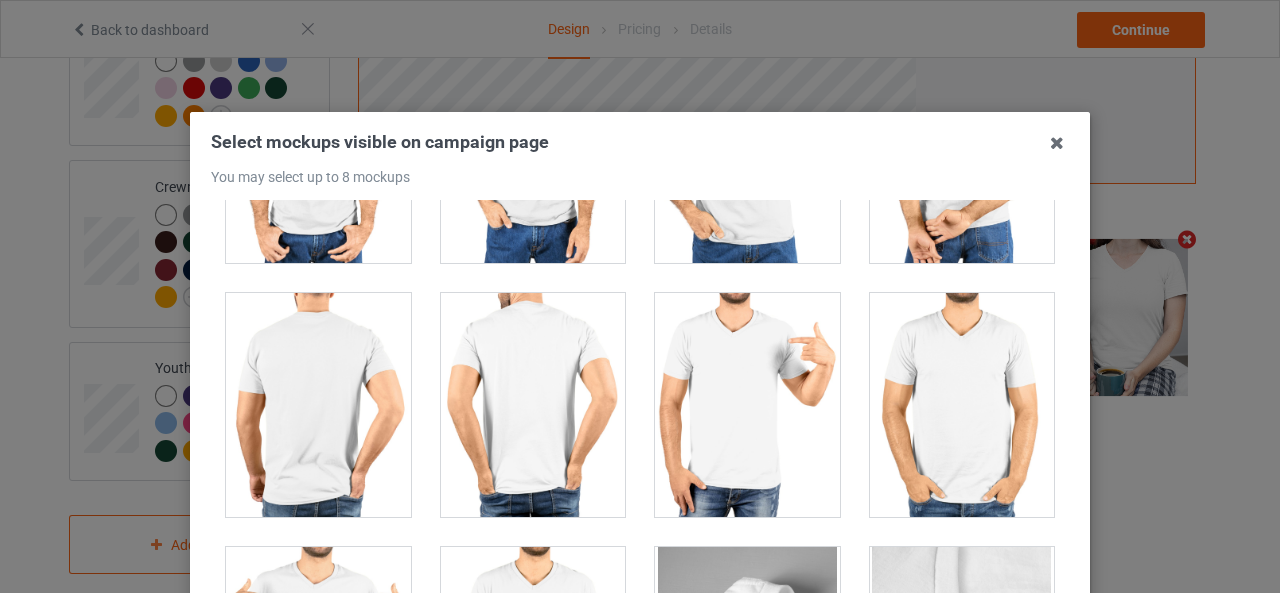 scroll, scrollTop: 1800, scrollLeft: 0, axis: vertical 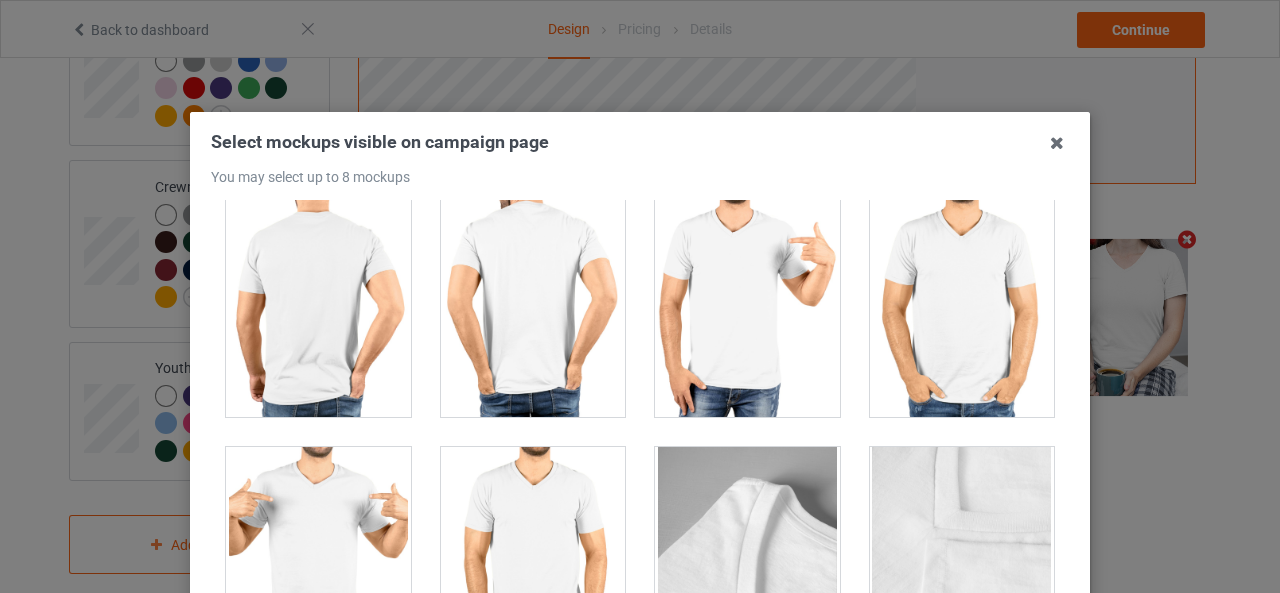 click at bounding box center [962, 305] 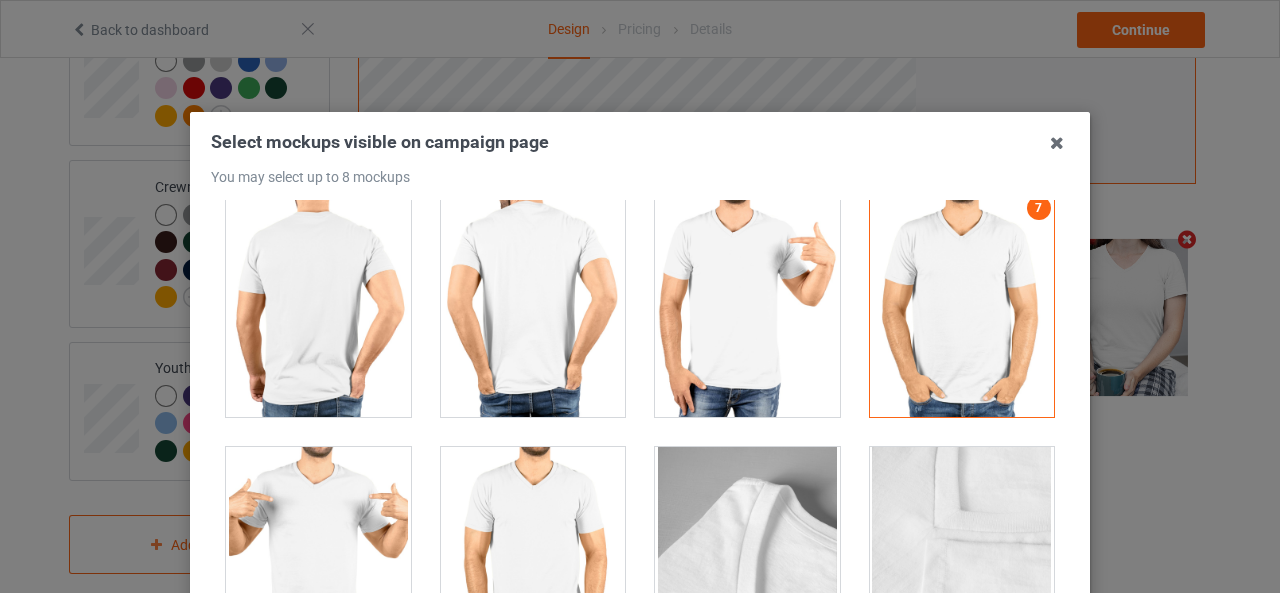 click at bounding box center [318, 559] 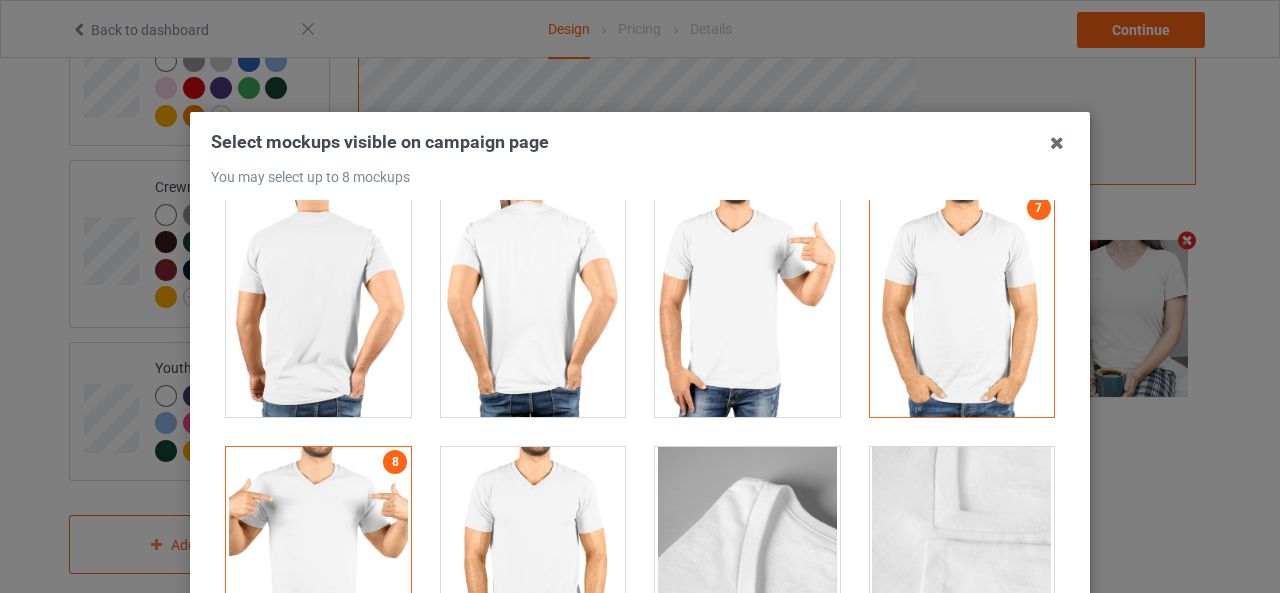 scroll, scrollTop: 2100, scrollLeft: 0, axis: vertical 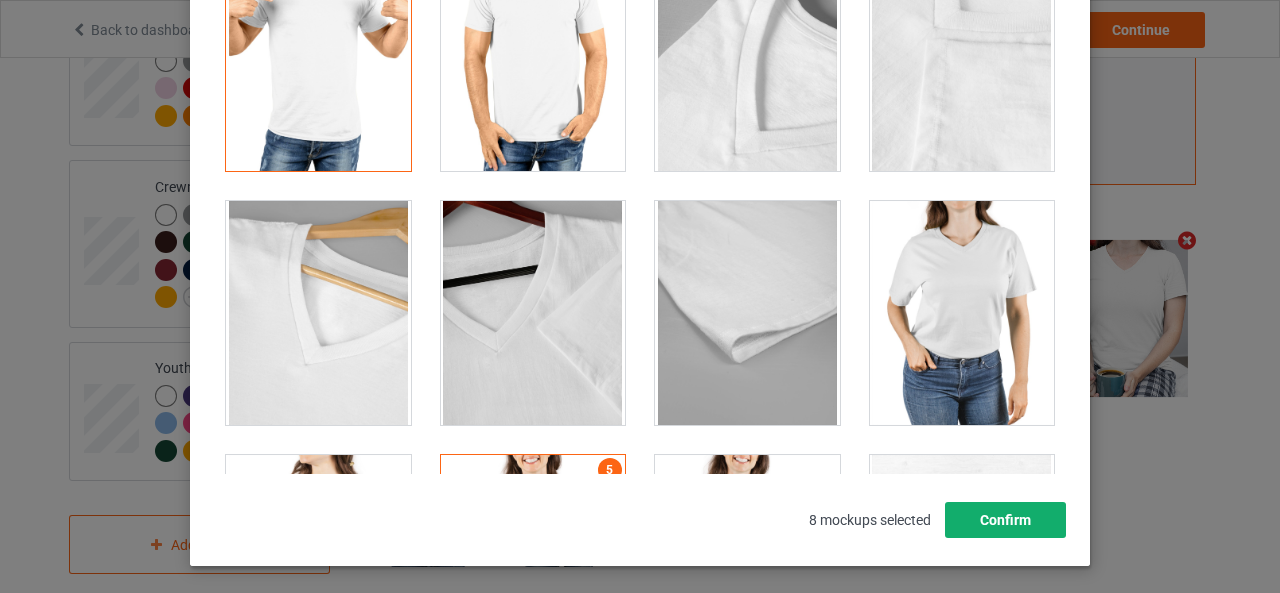 click on "Confirm" at bounding box center (1005, 520) 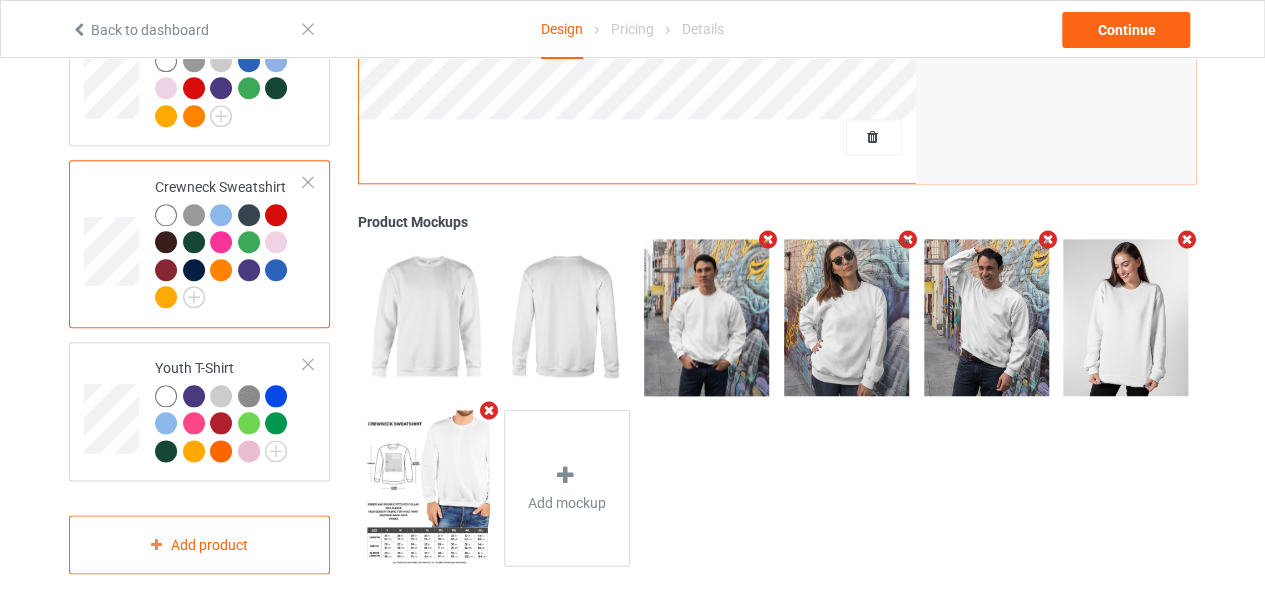 click at bounding box center (488, 410) 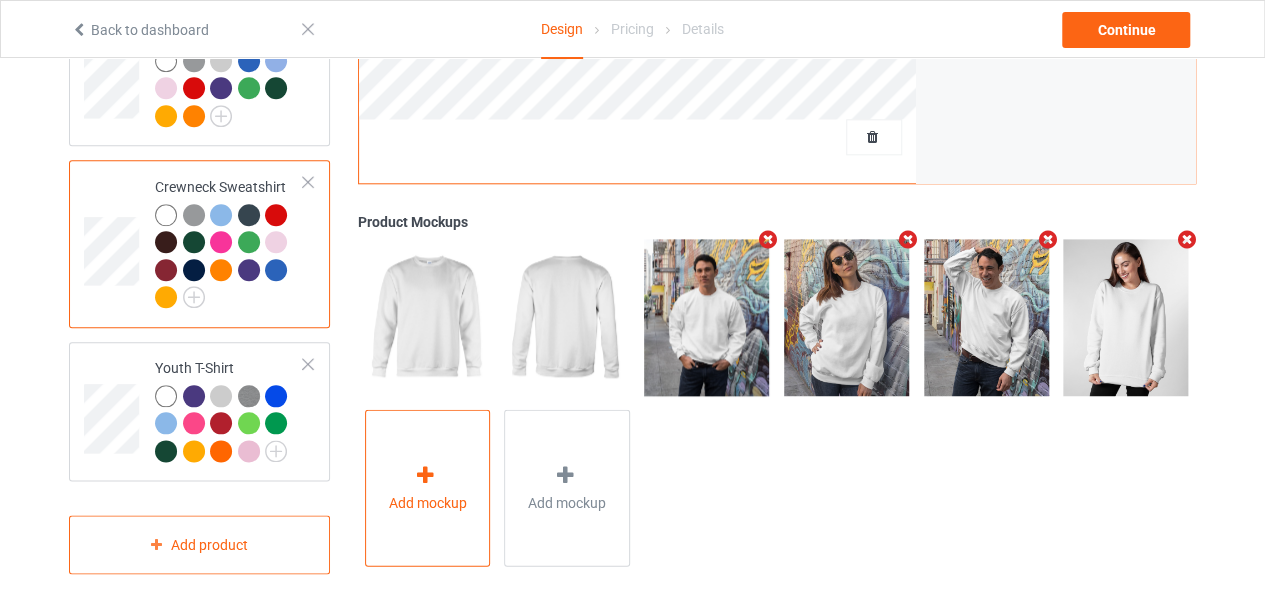 click at bounding box center [427, 478] 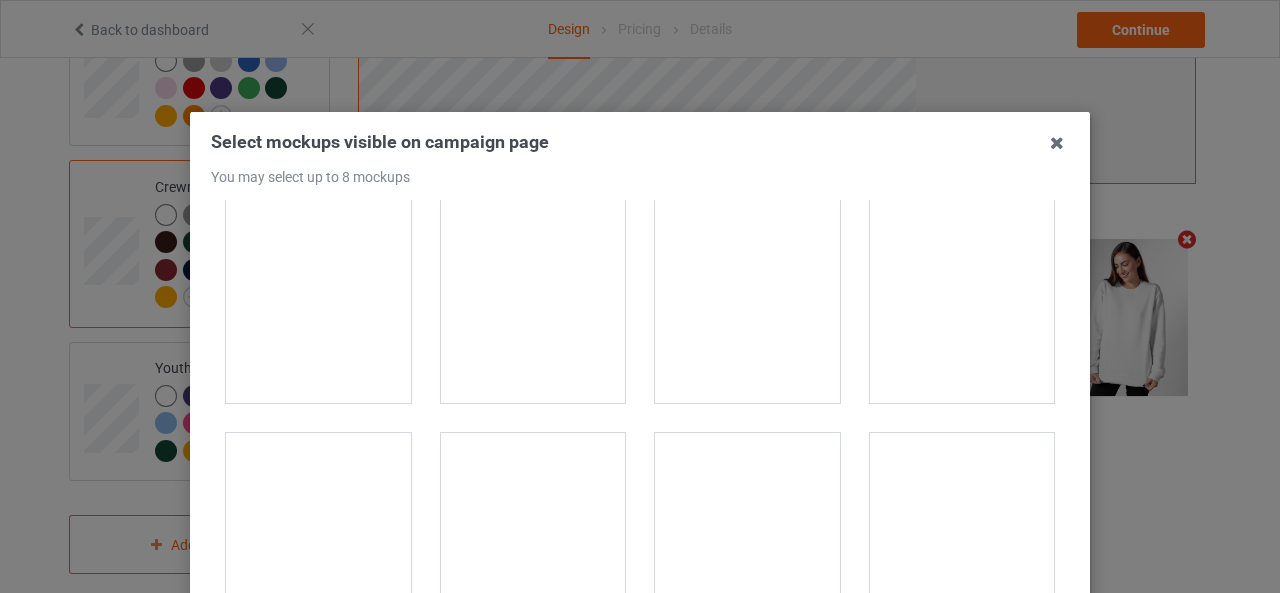 scroll, scrollTop: 3900, scrollLeft: 0, axis: vertical 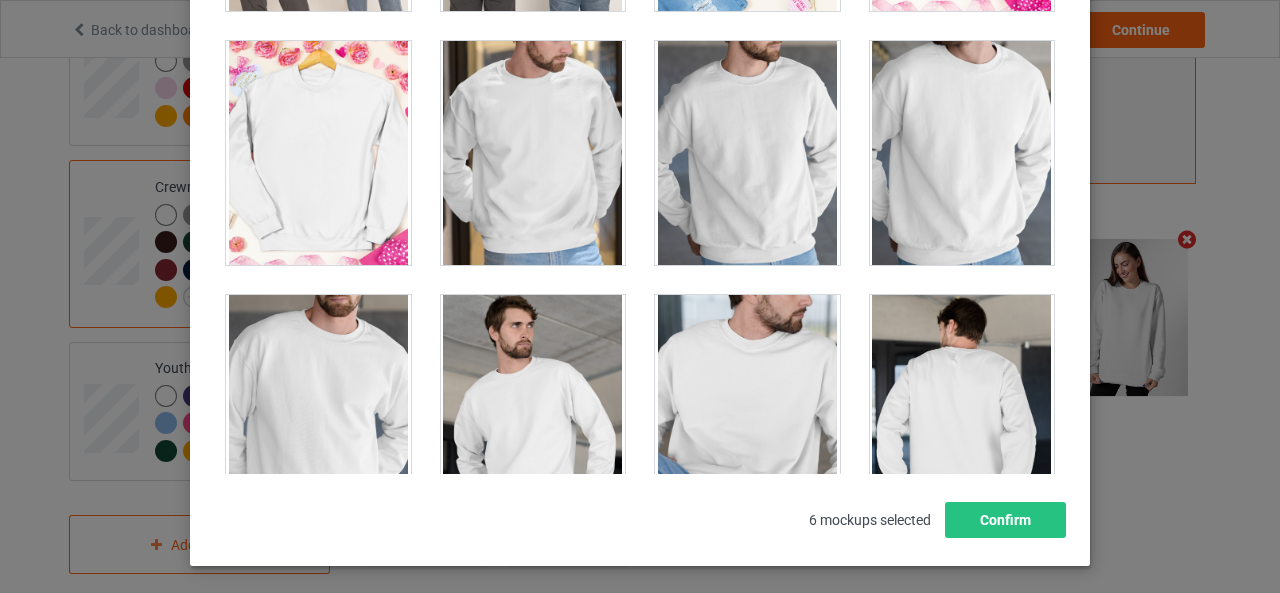 click at bounding box center (747, 153) 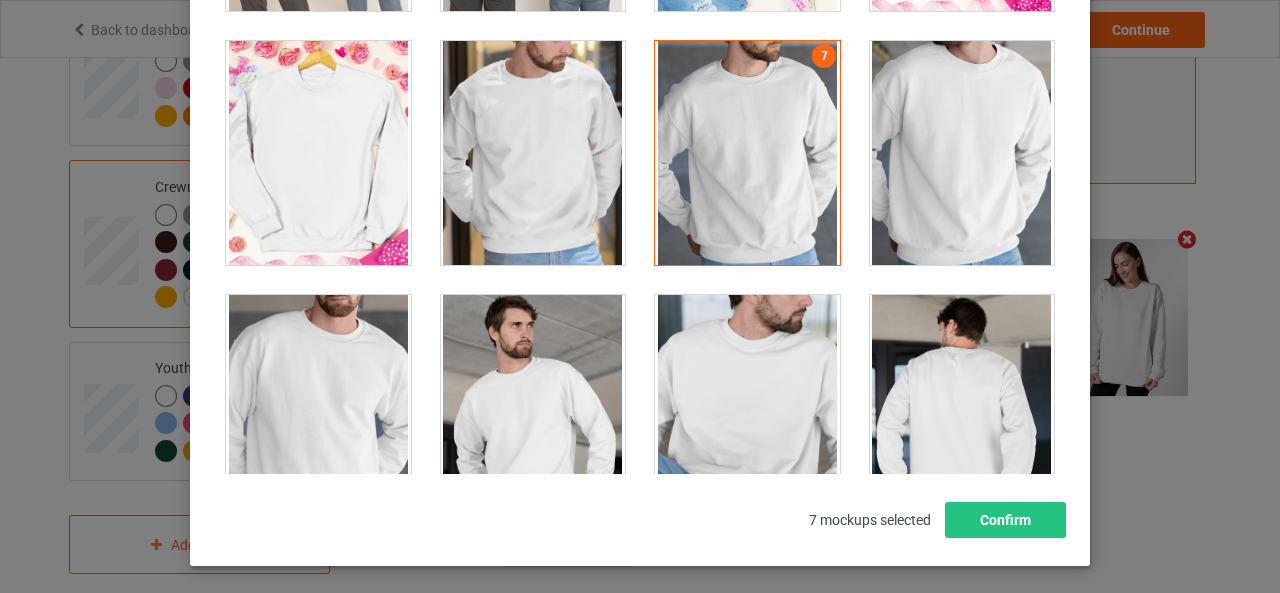 scroll, scrollTop: 4700, scrollLeft: 0, axis: vertical 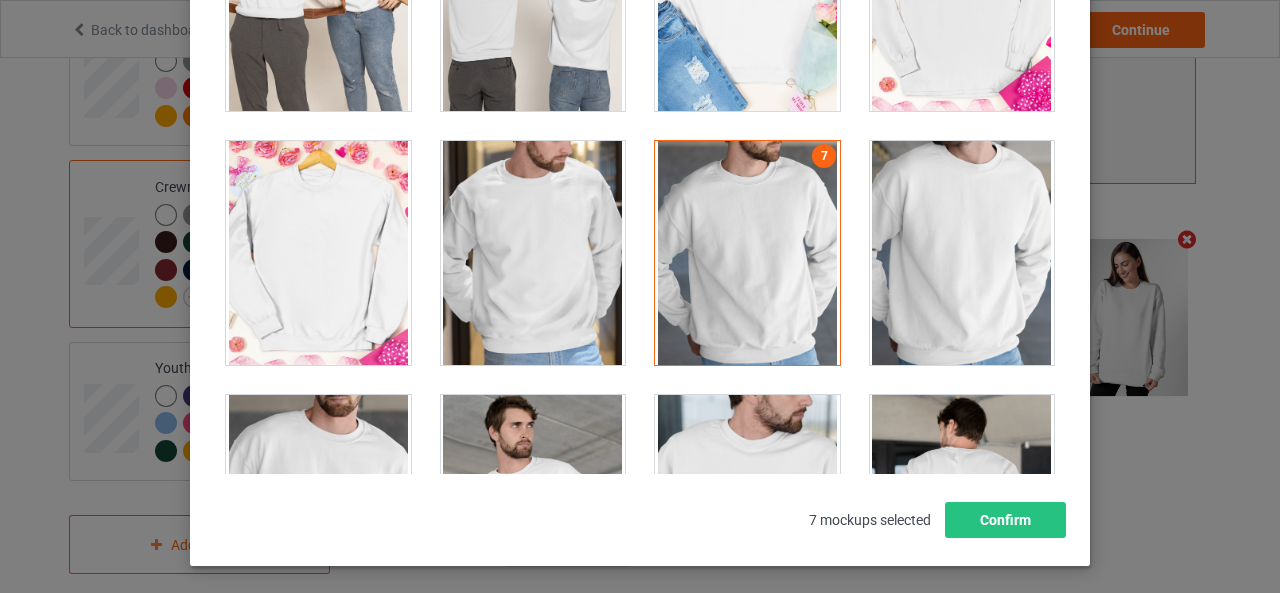 click at bounding box center [533, 253] 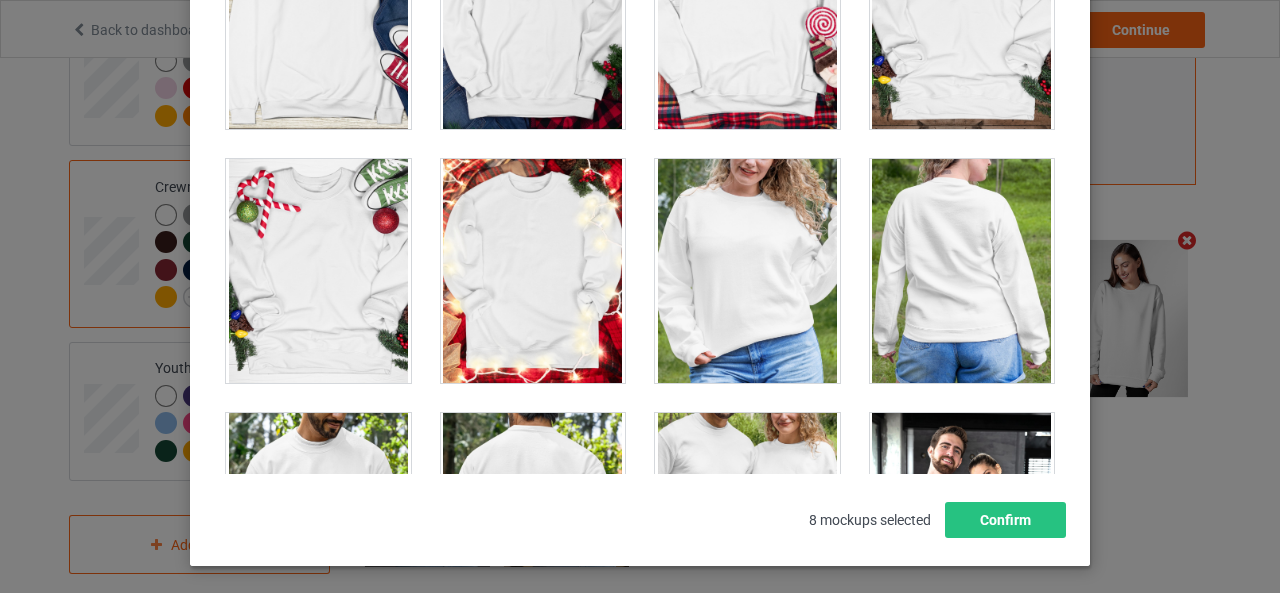 scroll, scrollTop: 9300, scrollLeft: 0, axis: vertical 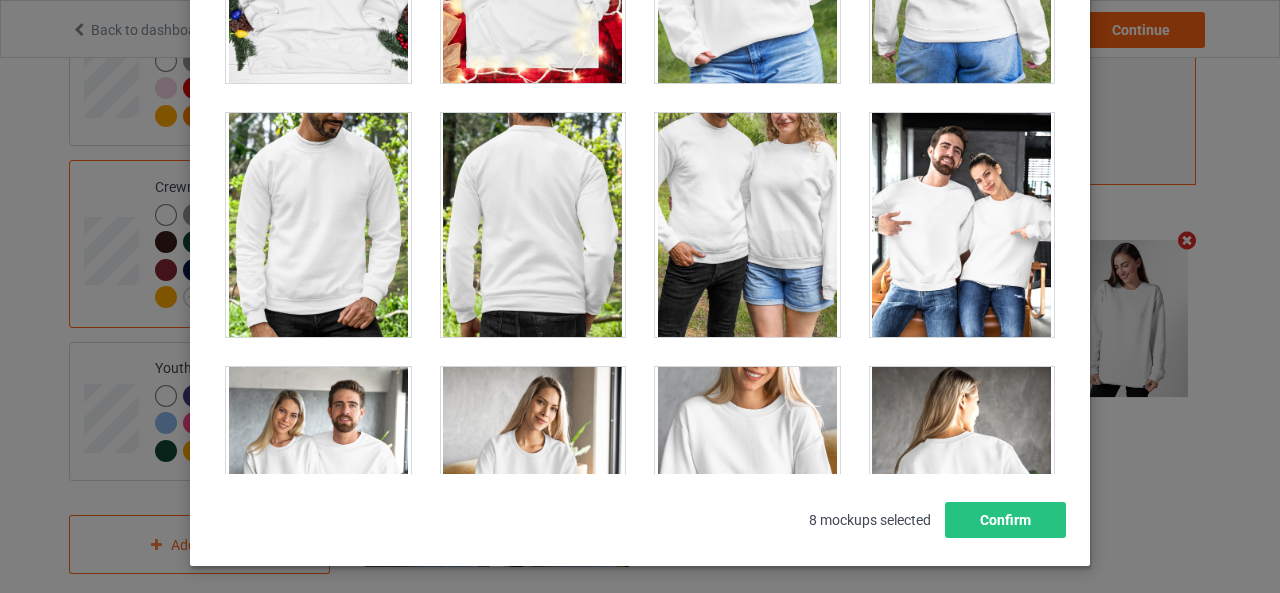 click at bounding box center (318, 225) 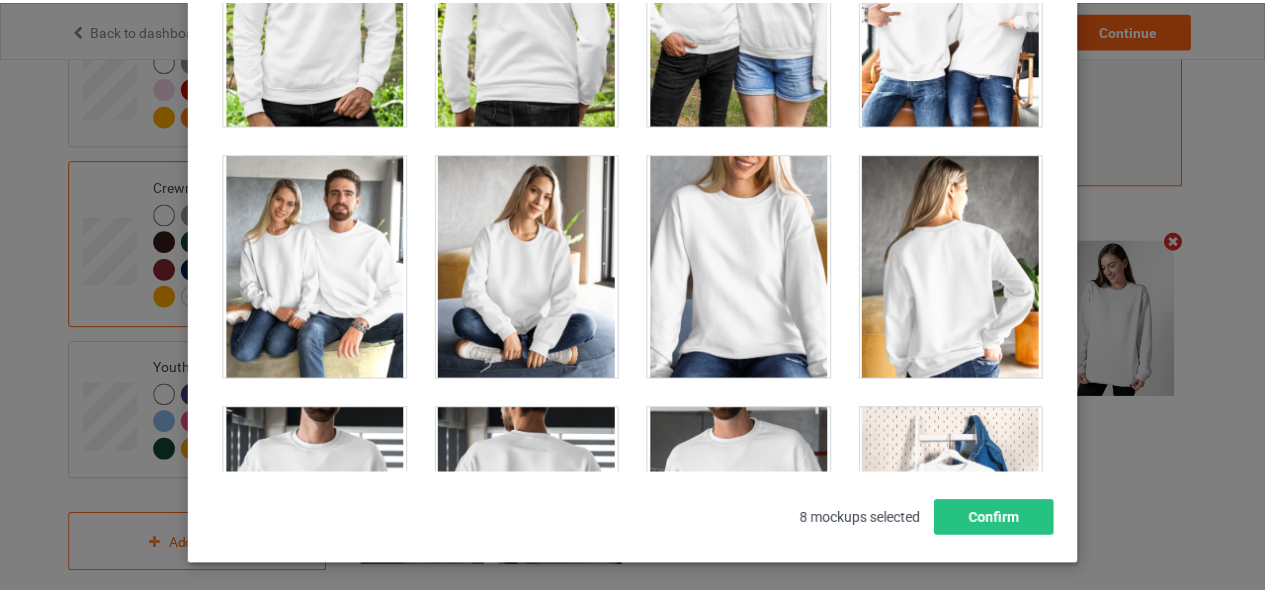 scroll, scrollTop: 9212, scrollLeft: 0, axis: vertical 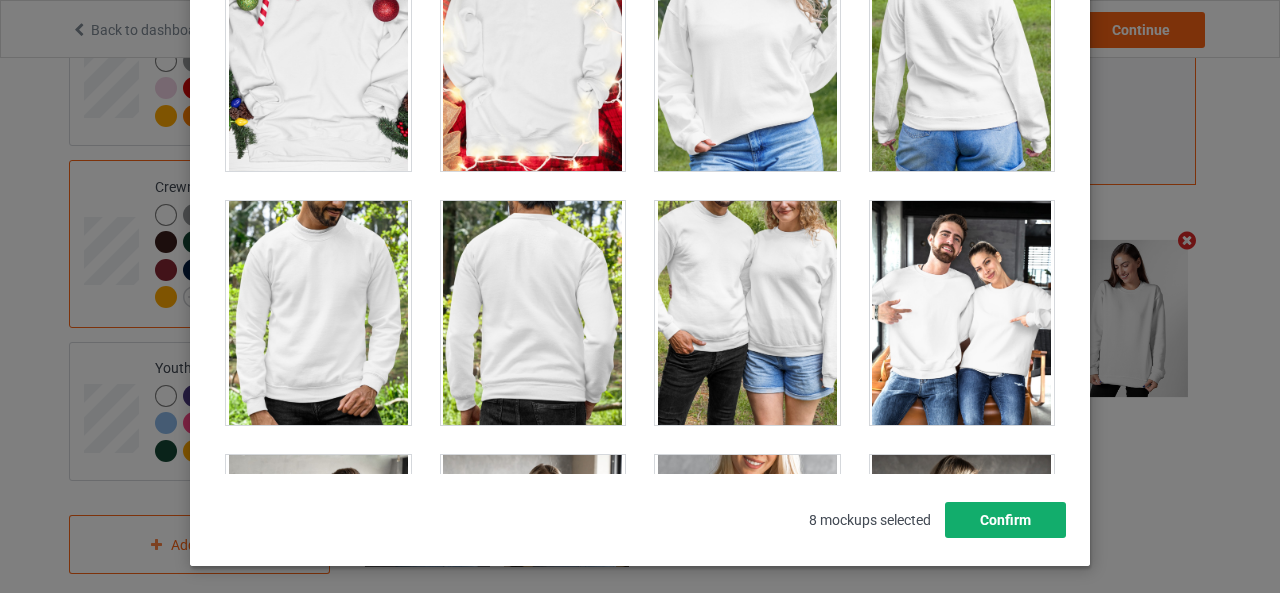 click on "Confirm" at bounding box center [1005, 520] 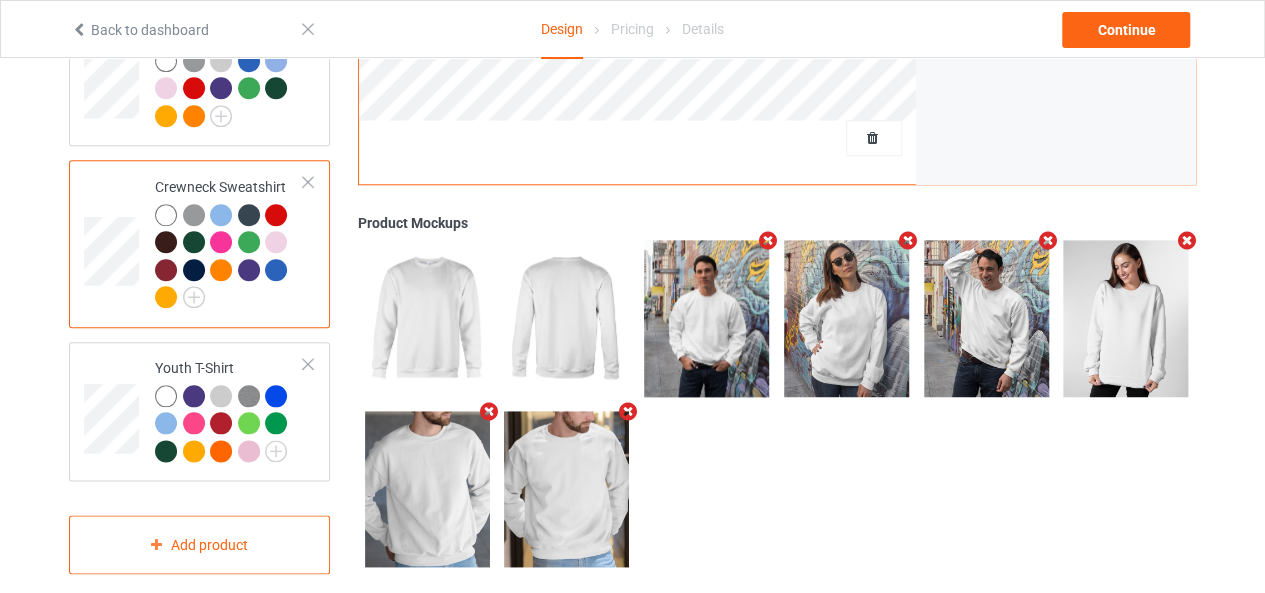 scroll, scrollTop: 685, scrollLeft: 0, axis: vertical 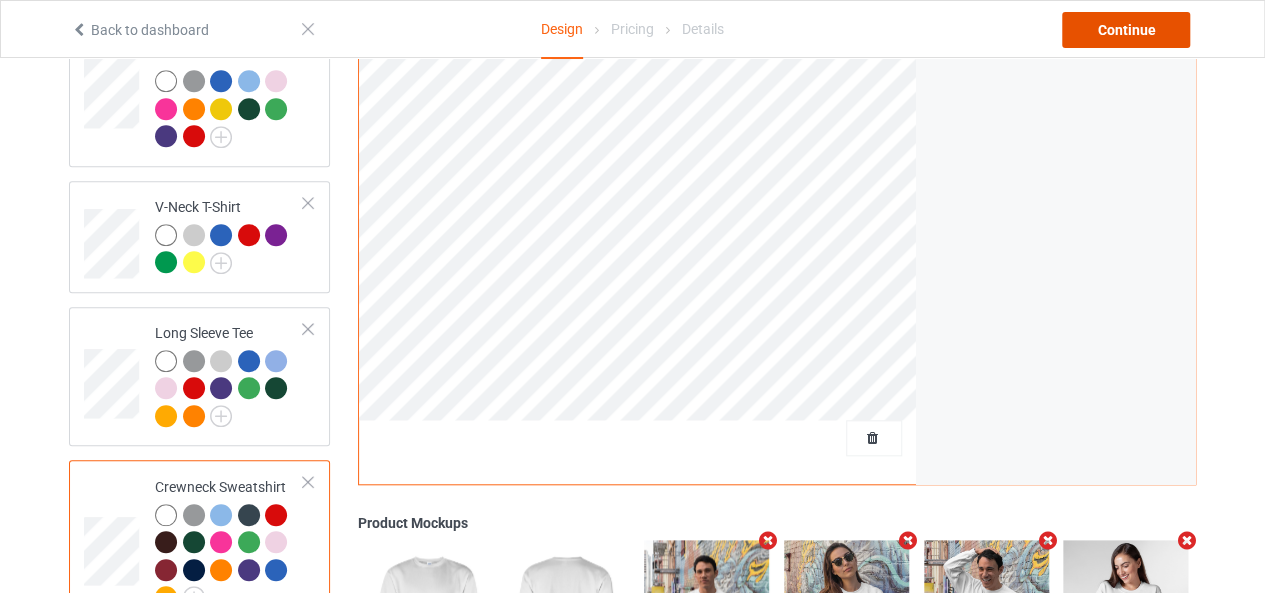 click on "Continue" at bounding box center [1126, 30] 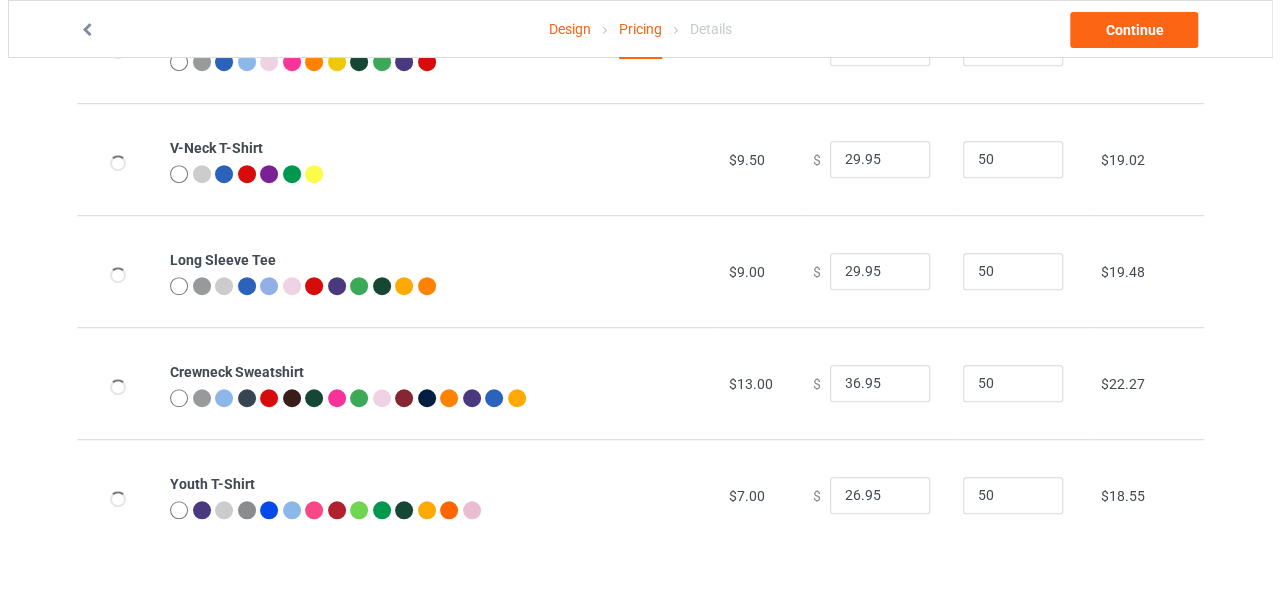 scroll, scrollTop: 0, scrollLeft: 0, axis: both 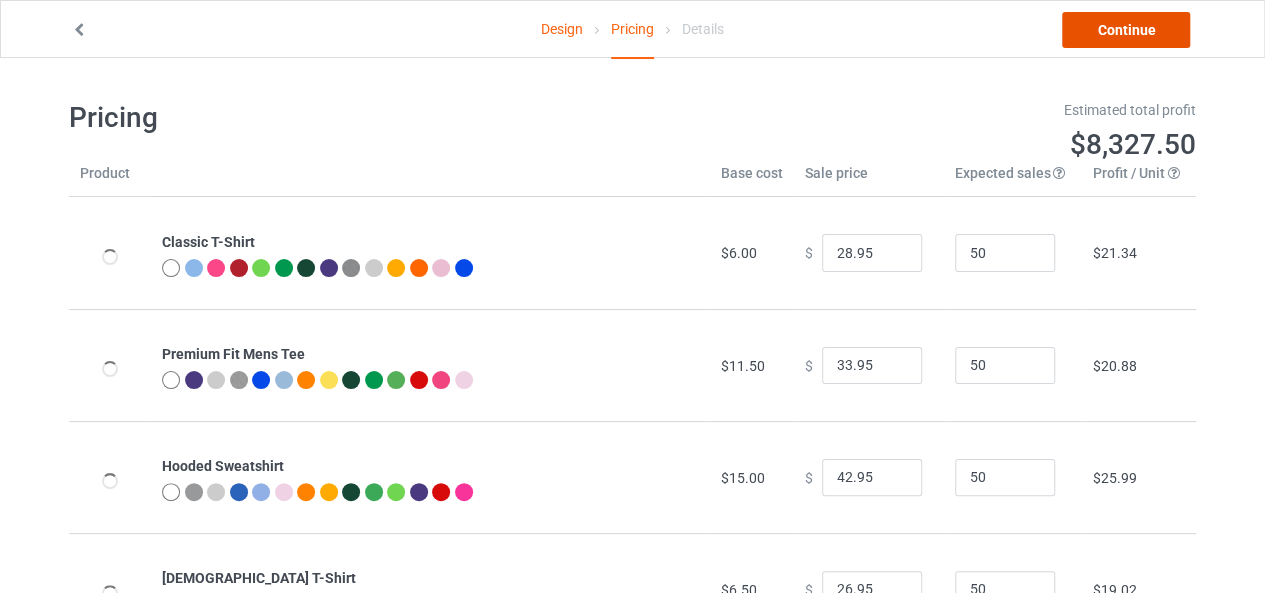 click on "Continue" at bounding box center [1126, 30] 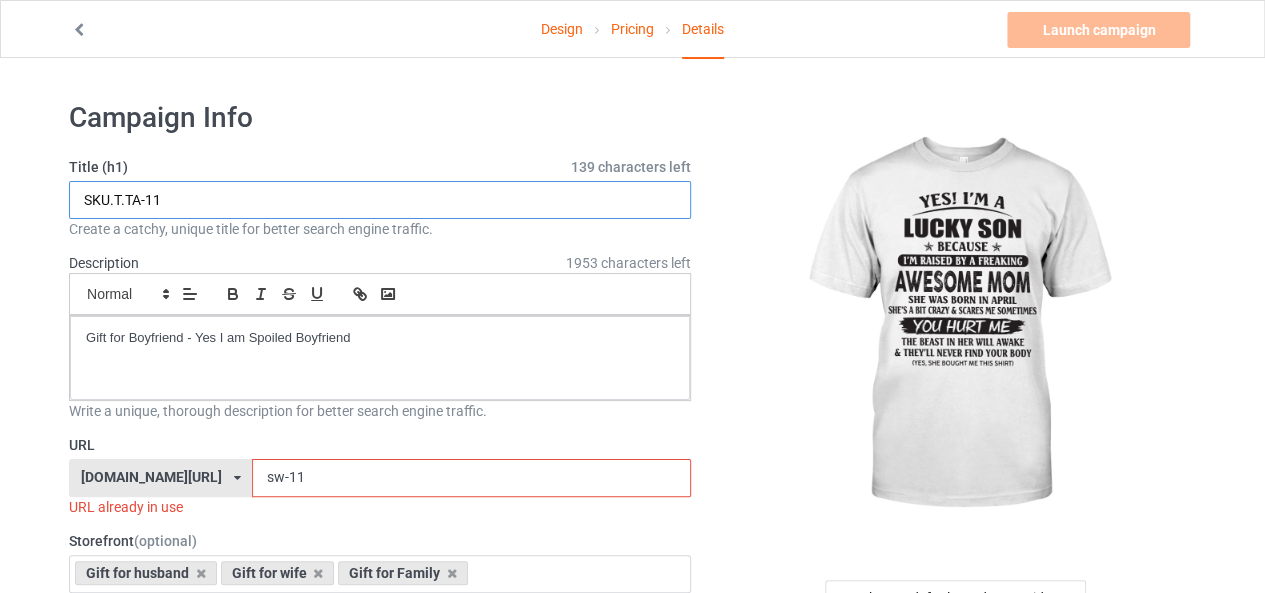 drag, startPoint x: 178, startPoint y: 197, endPoint x: 45, endPoint y: 205, distance: 133.24039 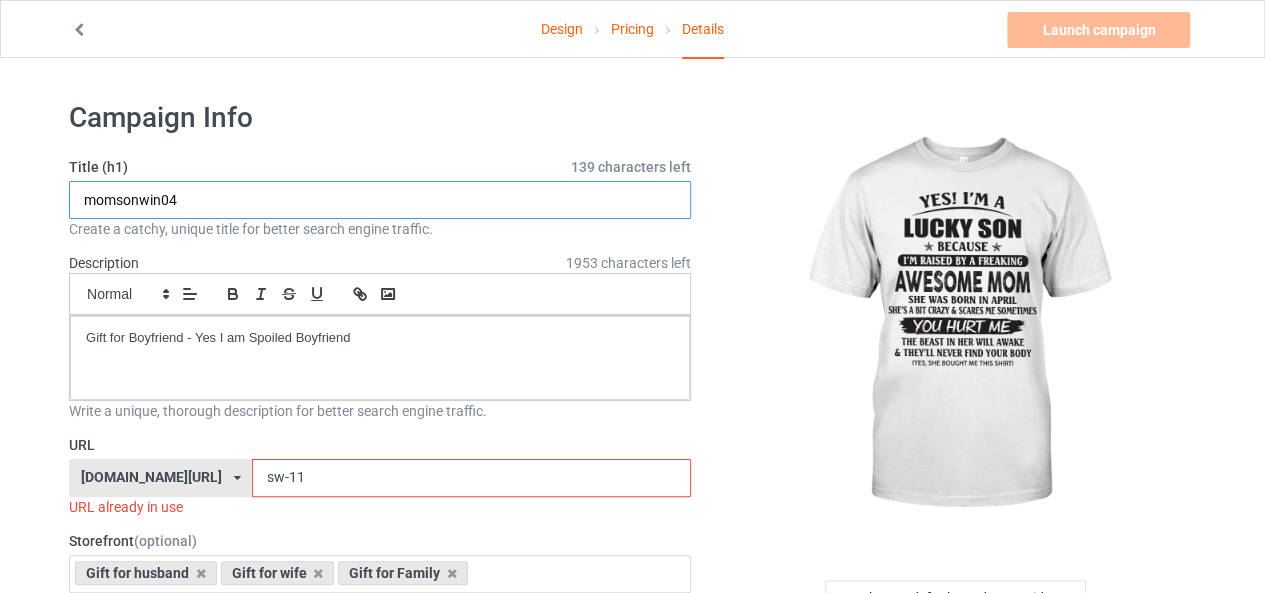 drag, startPoint x: 160, startPoint y: 199, endPoint x: 0, endPoint y: 209, distance: 160.3122 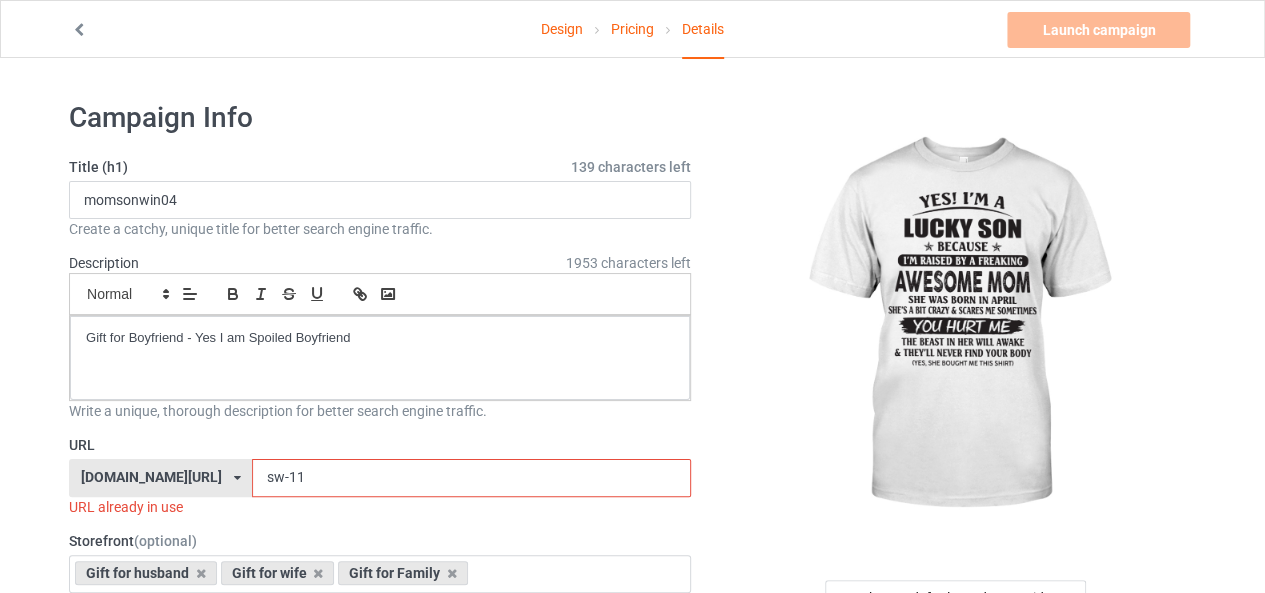 click on "Title (h1) 139   characters left momsonwin04 Create a catchy, unique title for better search engine traffic." at bounding box center [380, 198] 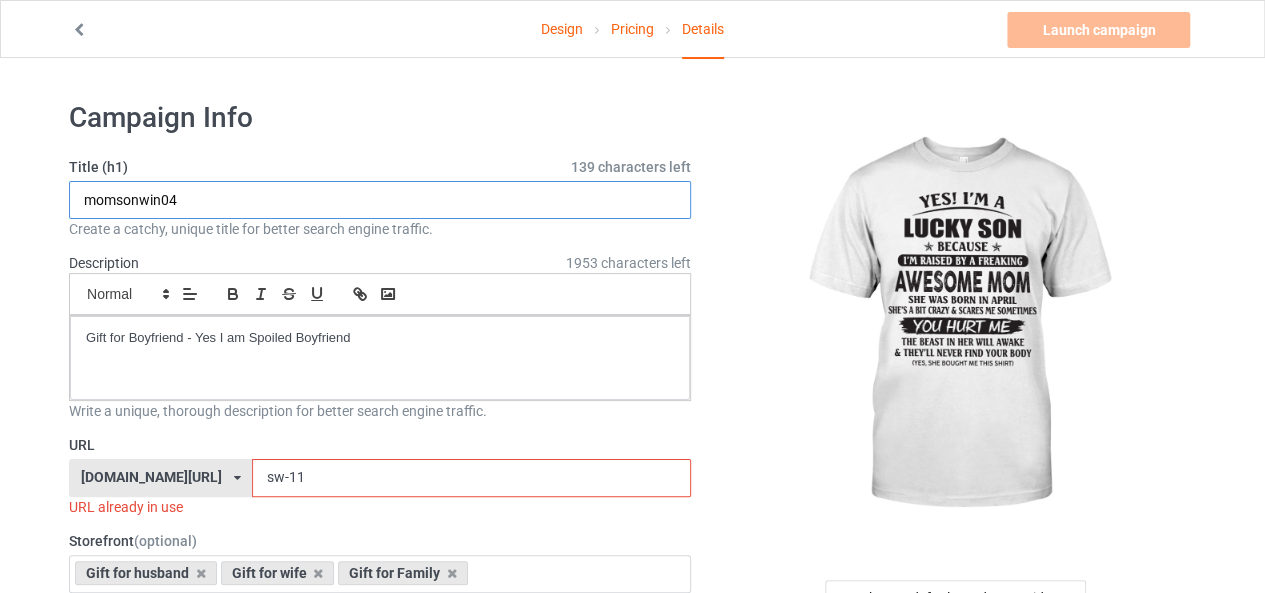 click on "momsonwin04" at bounding box center (380, 200) 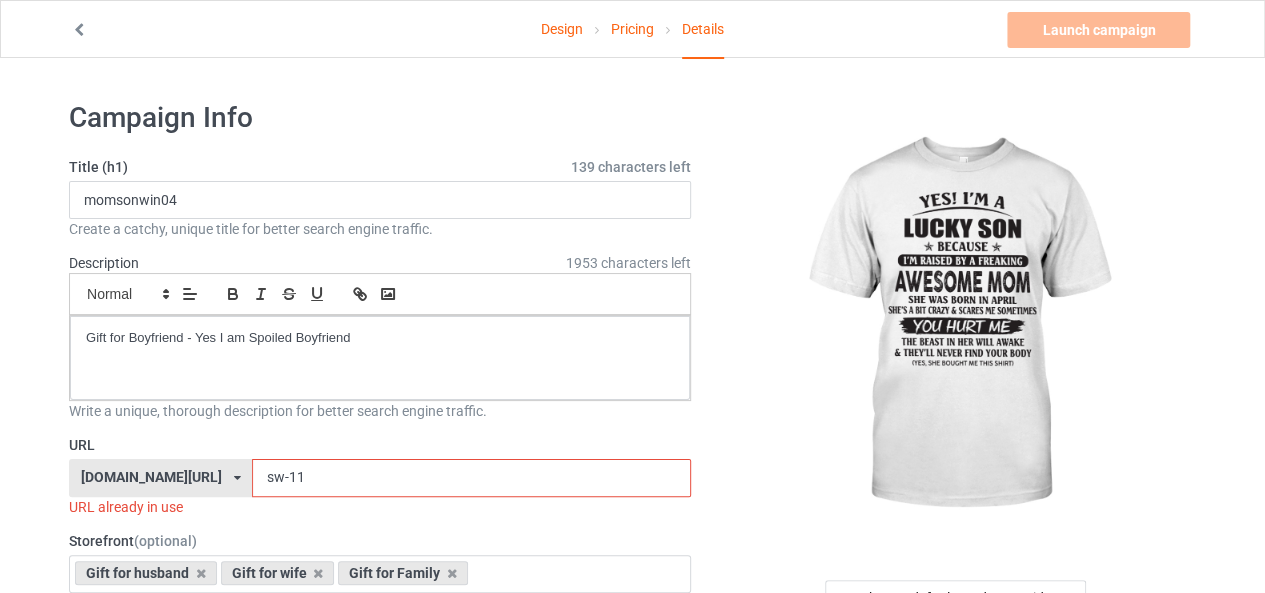 click on "sw-11" at bounding box center [471, 478] 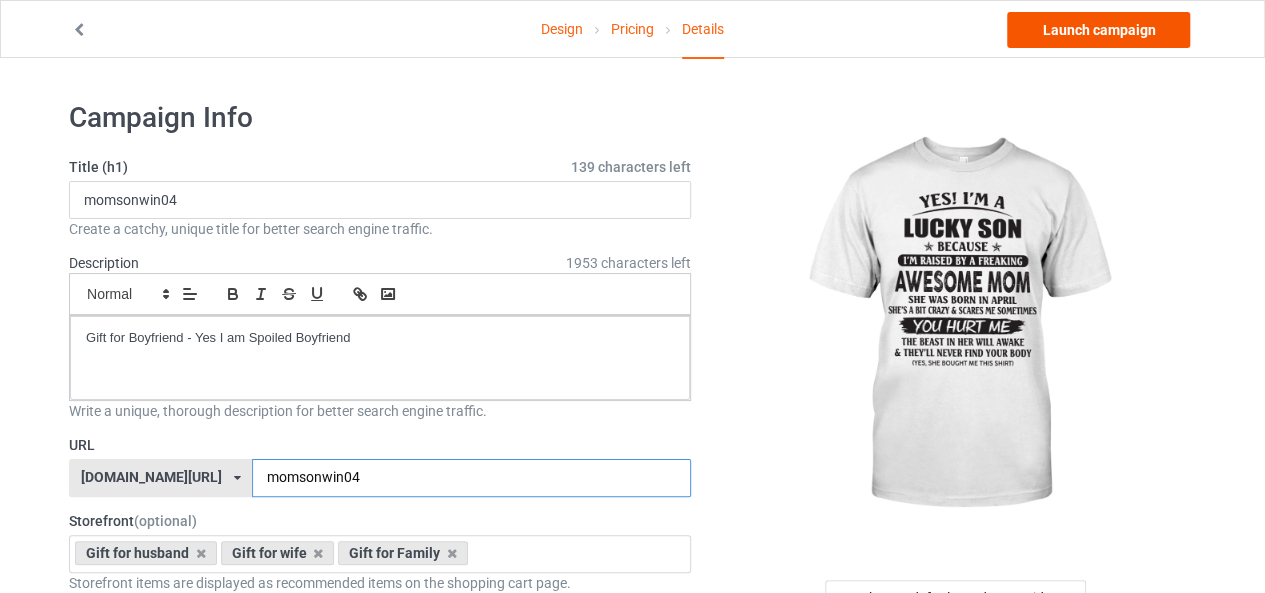 type on "momsonwin04" 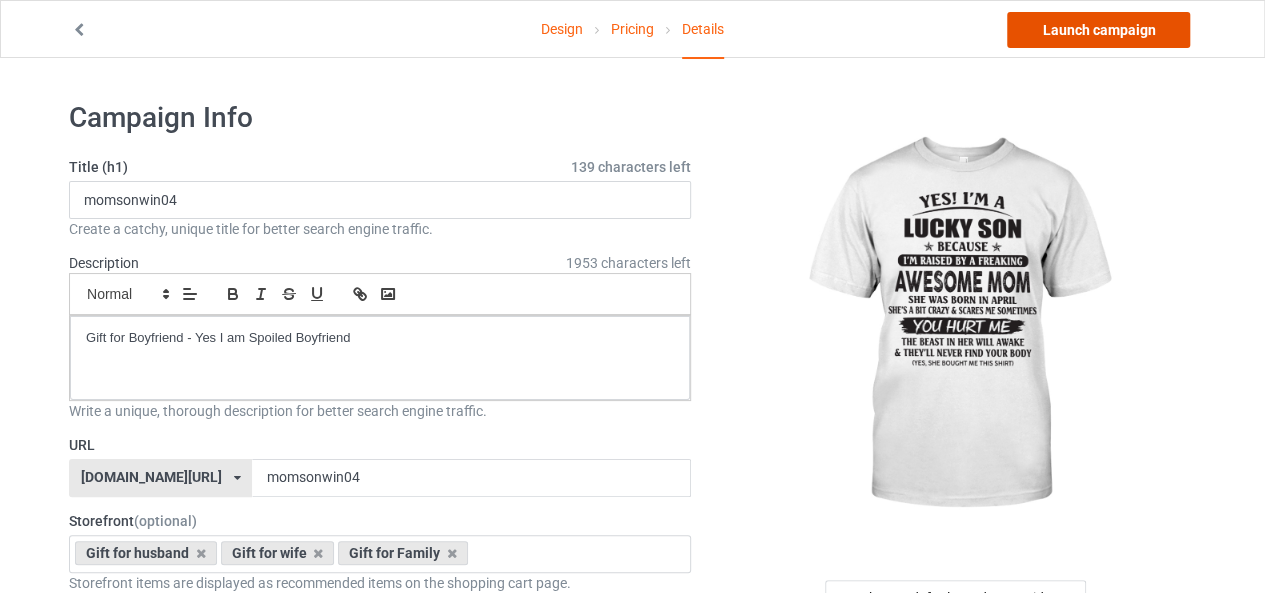 click on "Launch campaign" at bounding box center [1098, 30] 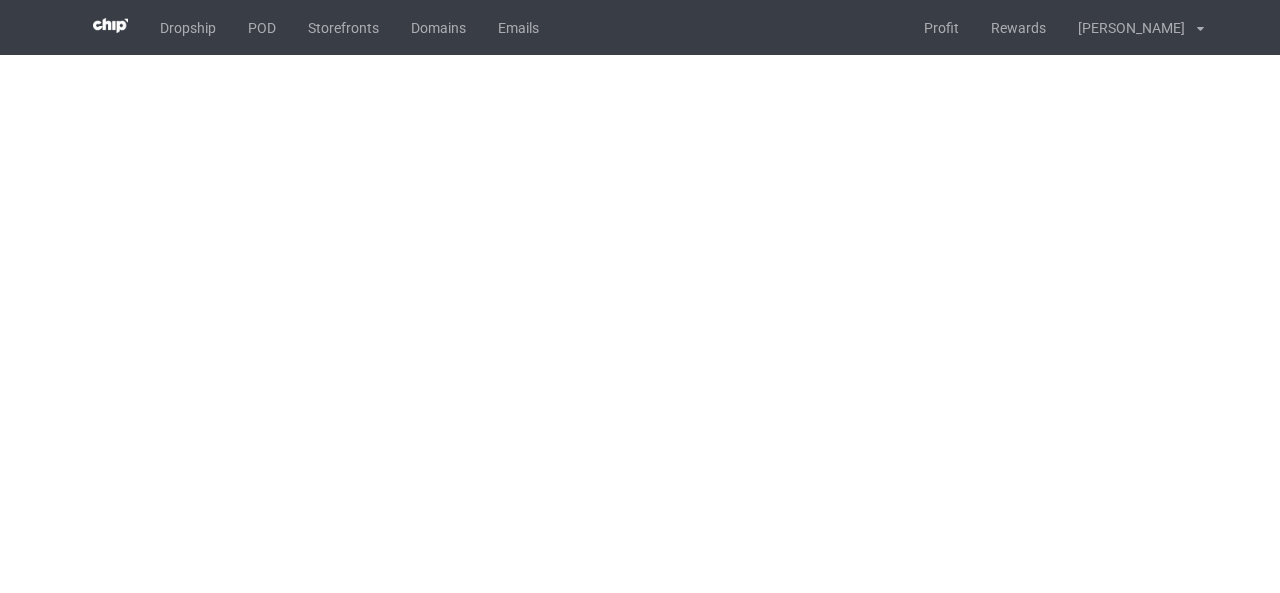 scroll, scrollTop: 0, scrollLeft: 0, axis: both 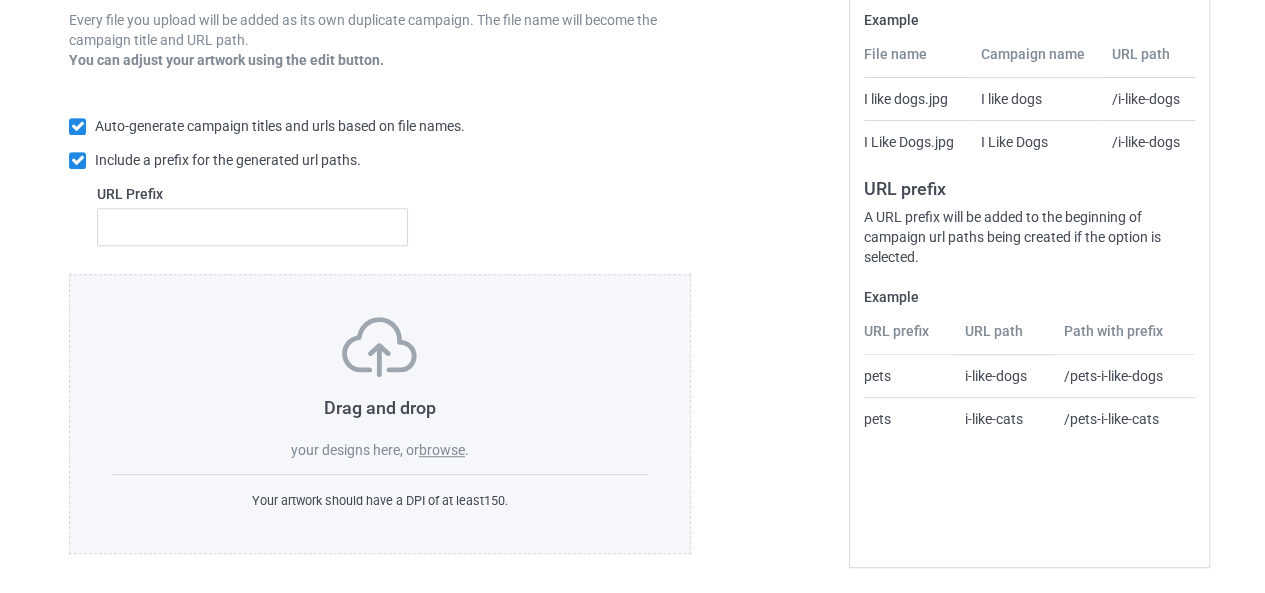 click on "browse" at bounding box center [442, 450] 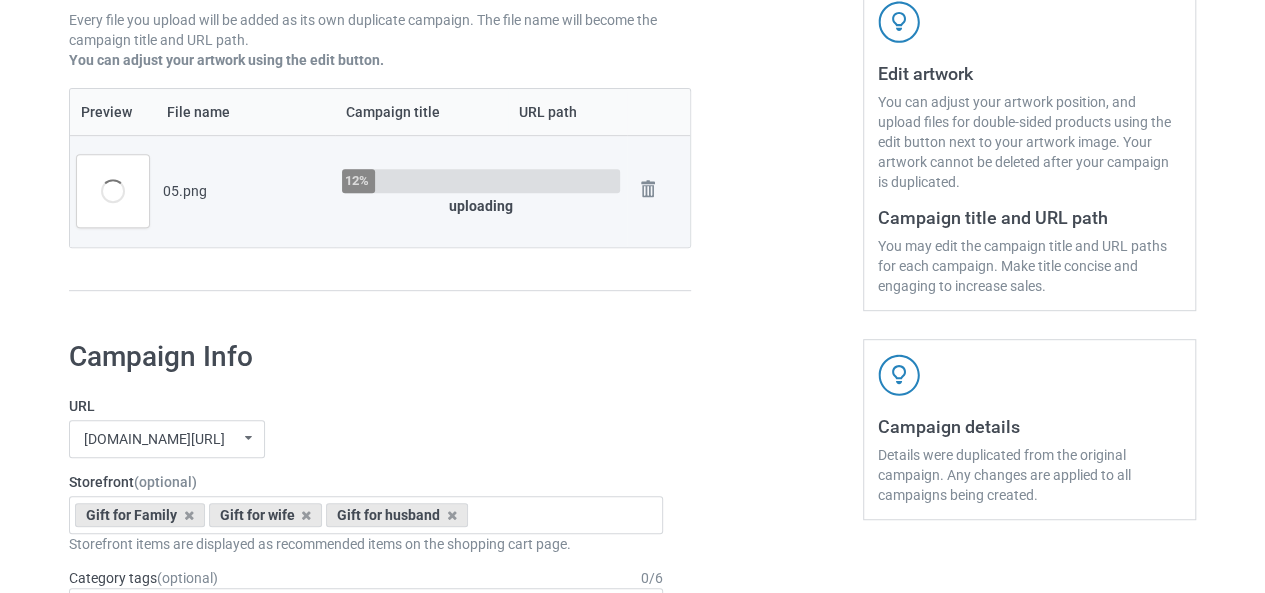 scroll, scrollTop: 178, scrollLeft: 0, axis: vertical 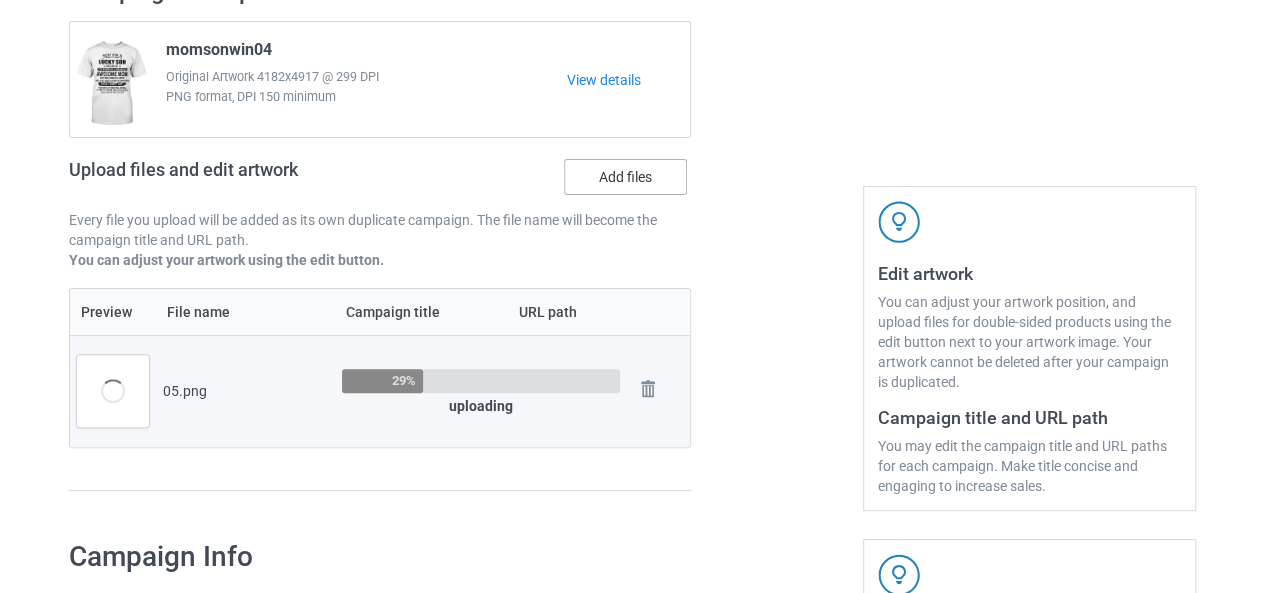 click on "Add files" at bounding box center (625, 177) 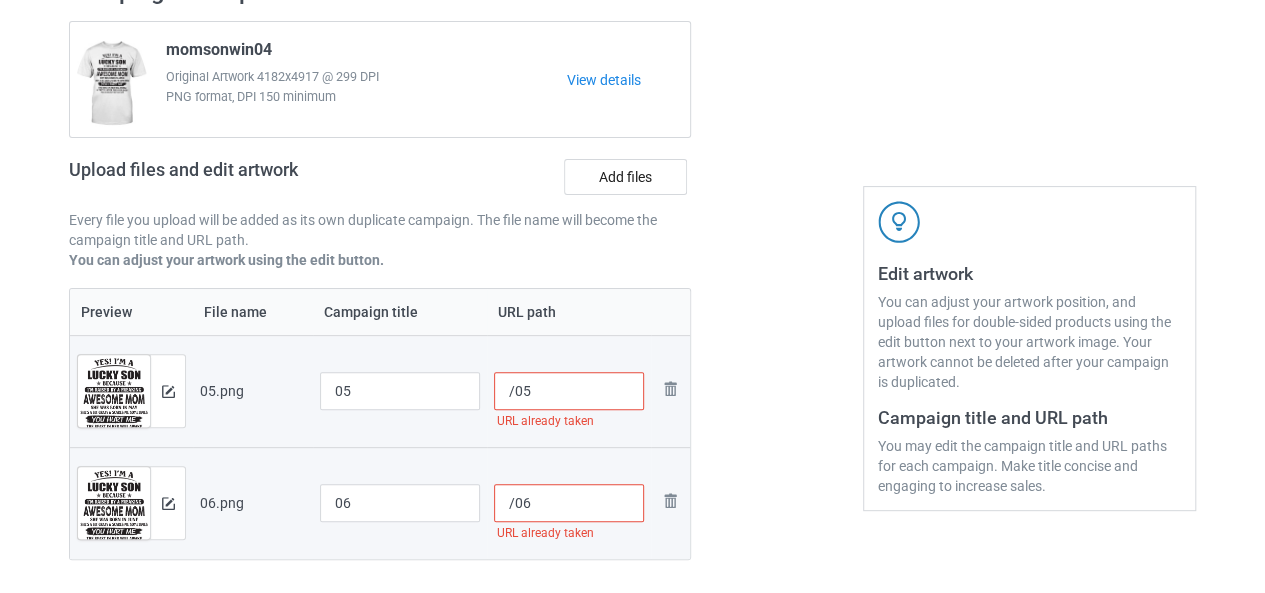 scroll, scrollTop: 78, scrollLeft: 0, axis: vertical 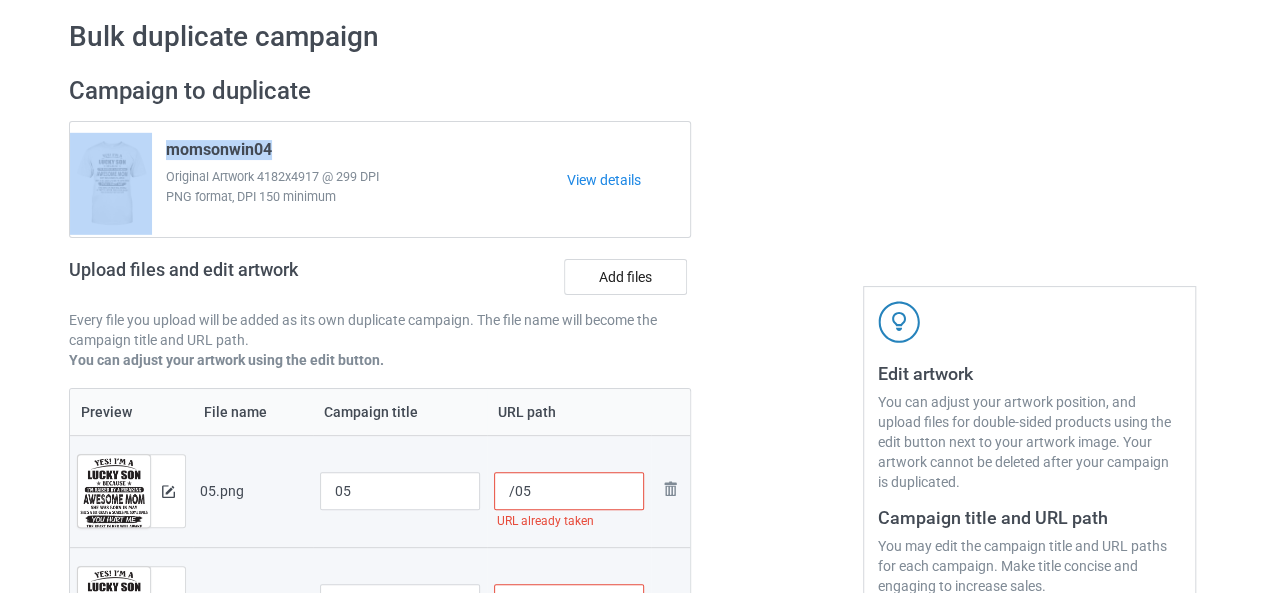 drag, startPoint x: 273, startPoint y: 151, endPoint x: 147, endPoint y: 151, distance: 126 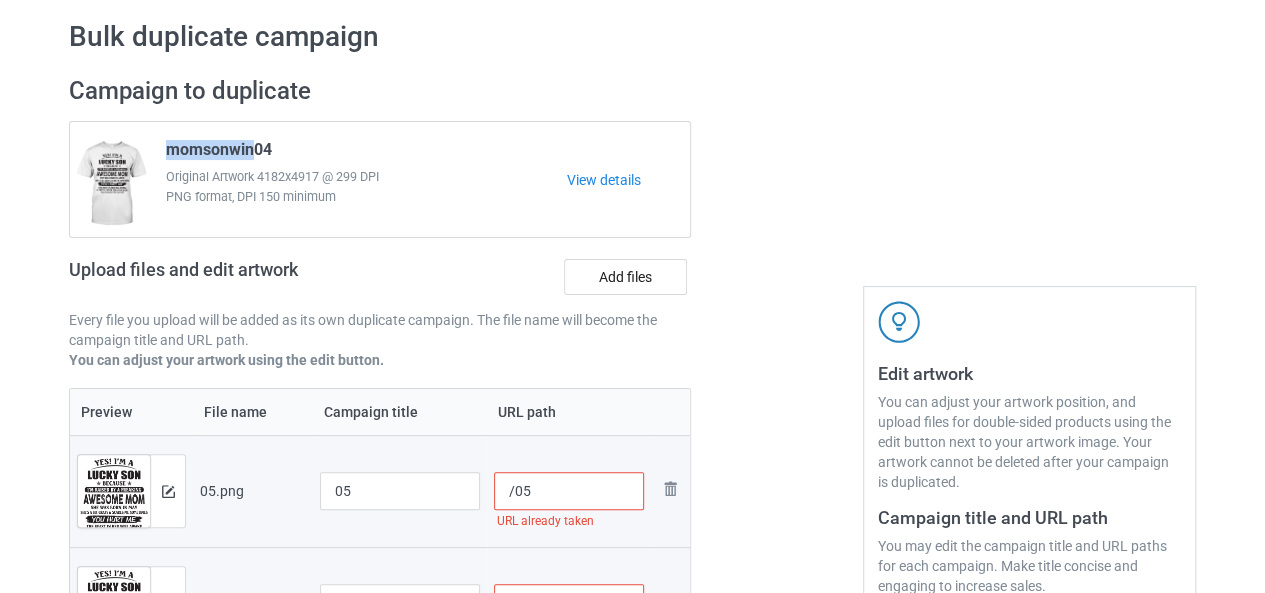 drag, startPoint x: 252, startPoint y: 157, endPoint x: 168, endPoint y: 159, distance: 84.0238 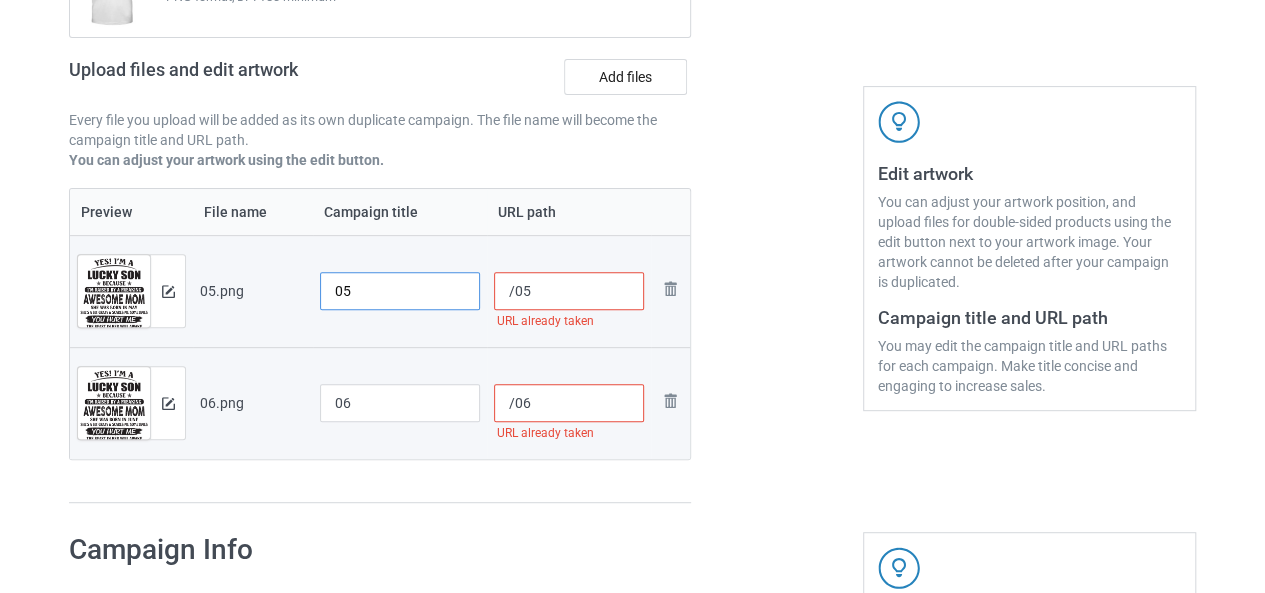 click on "05" at bounding box center [400, 291] 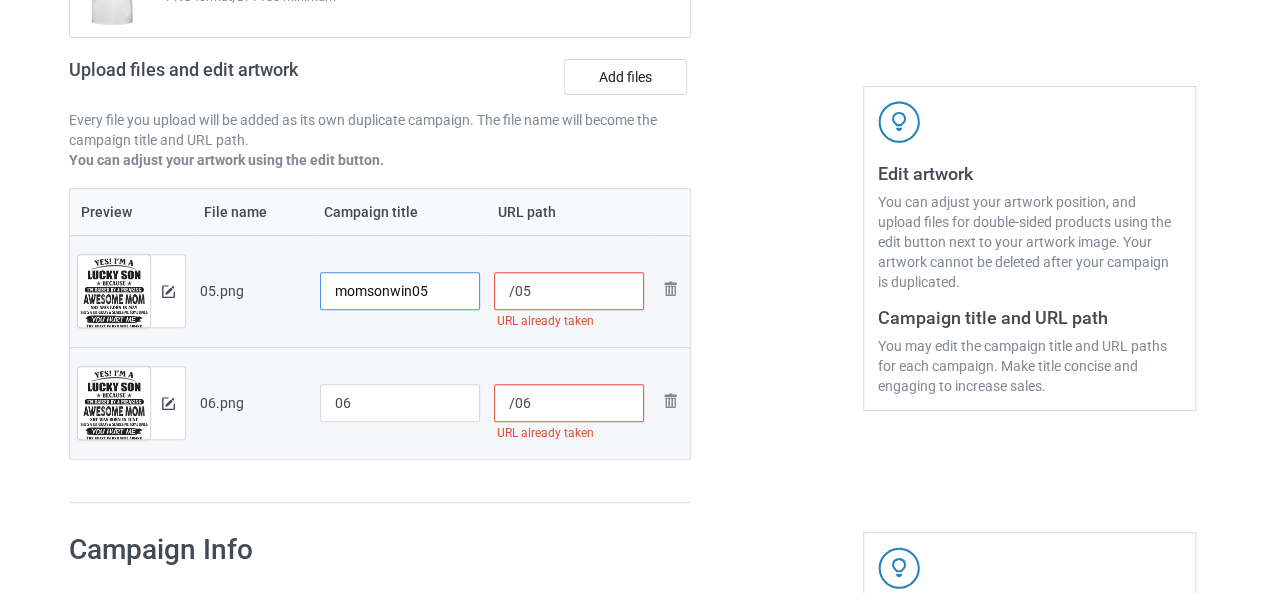 type on "momsonwin05" 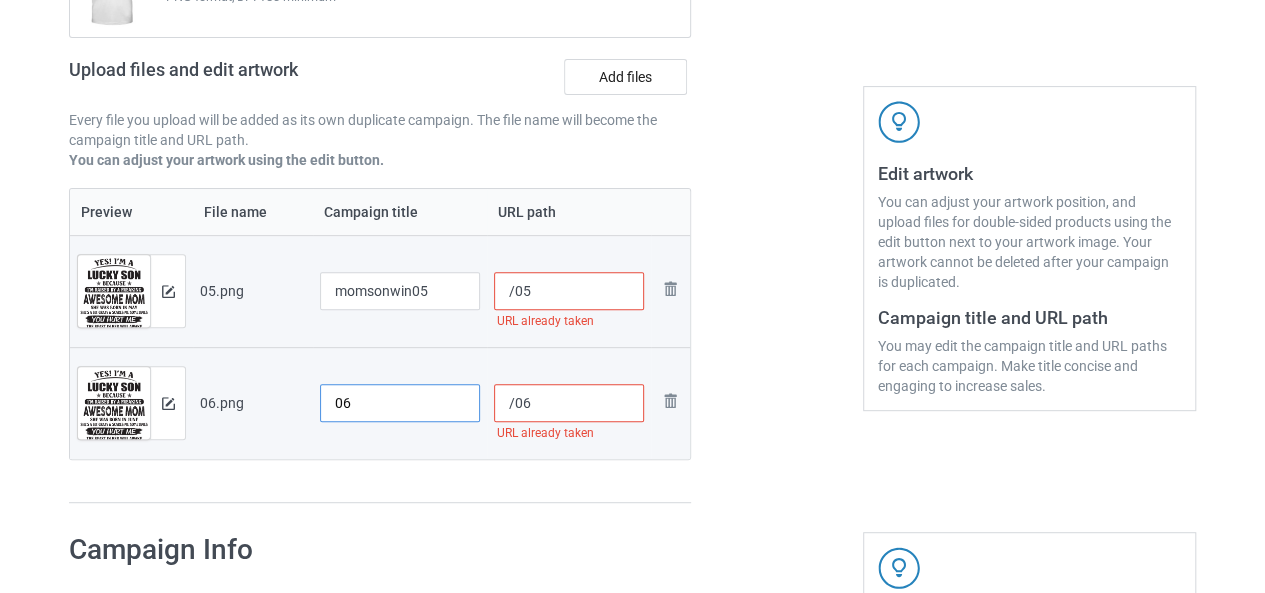 click on "06" at bounding box center [400, 403] 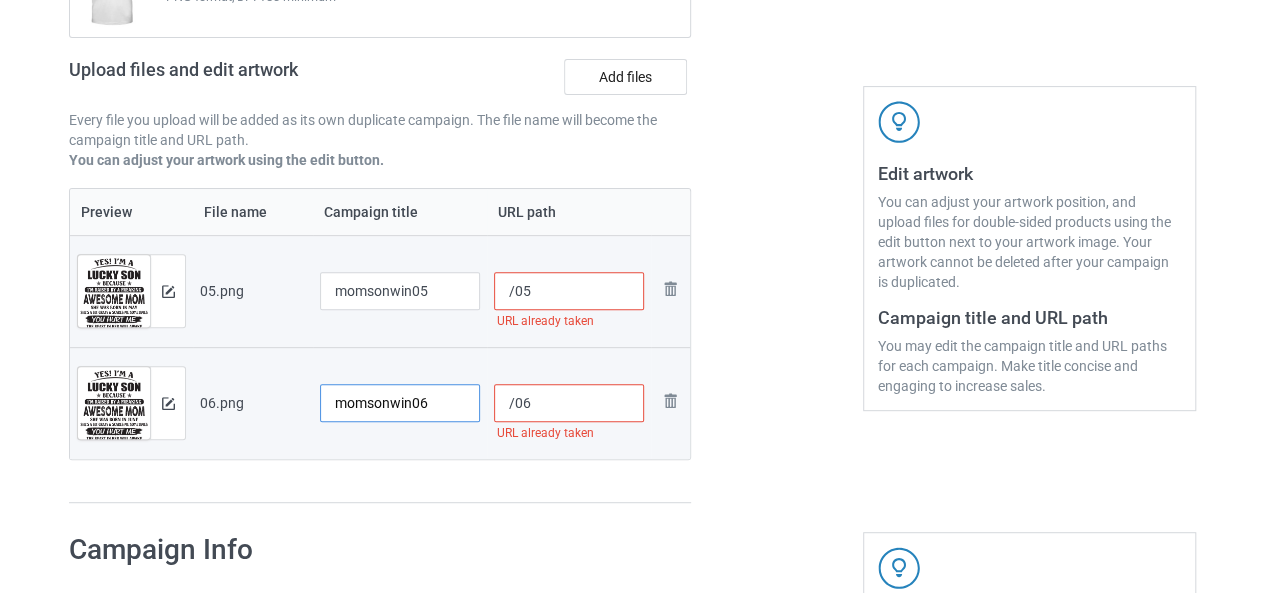 type on "momsonwin06" 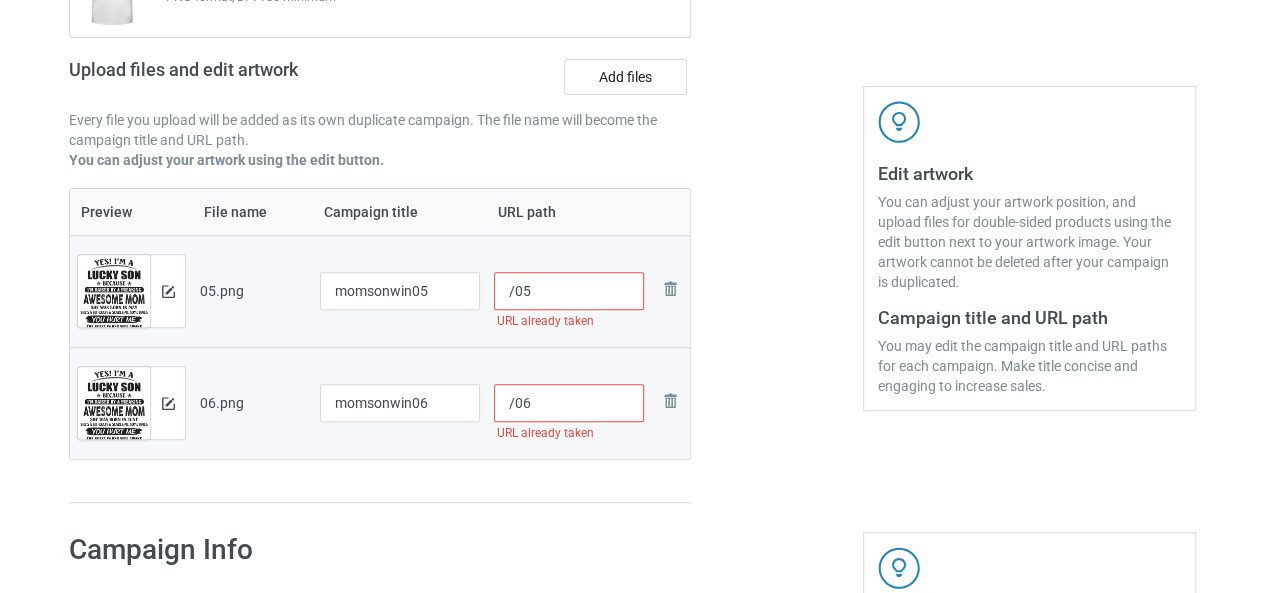 click on "/05" at bounding box center [569, 291] 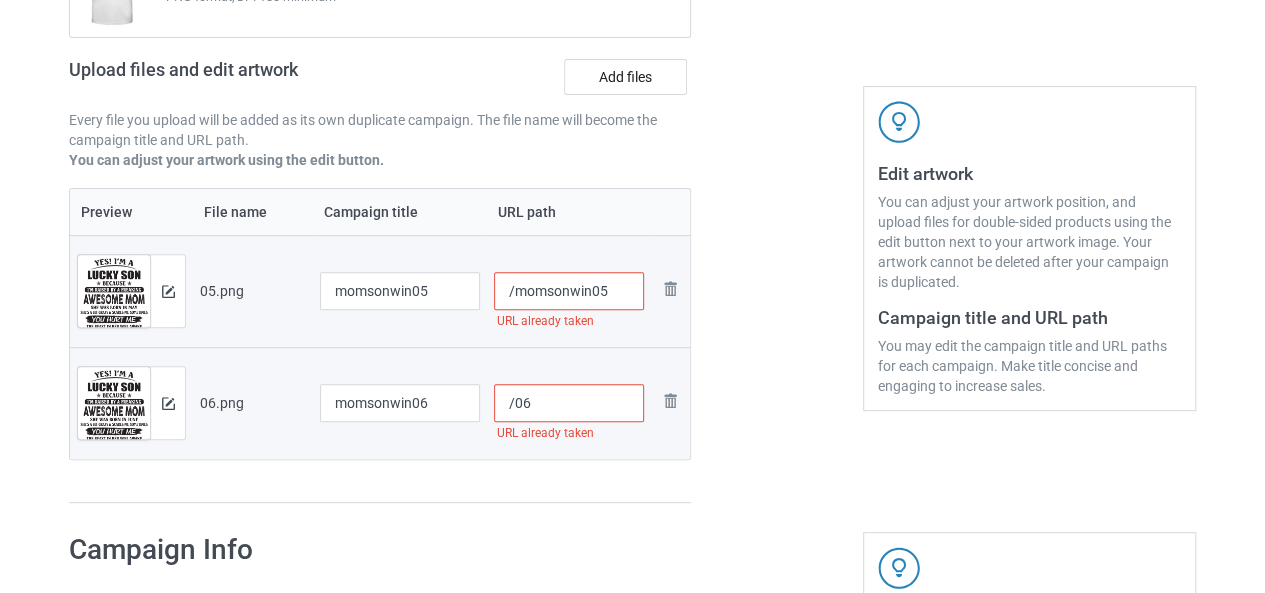 type on "/momsonwin05" 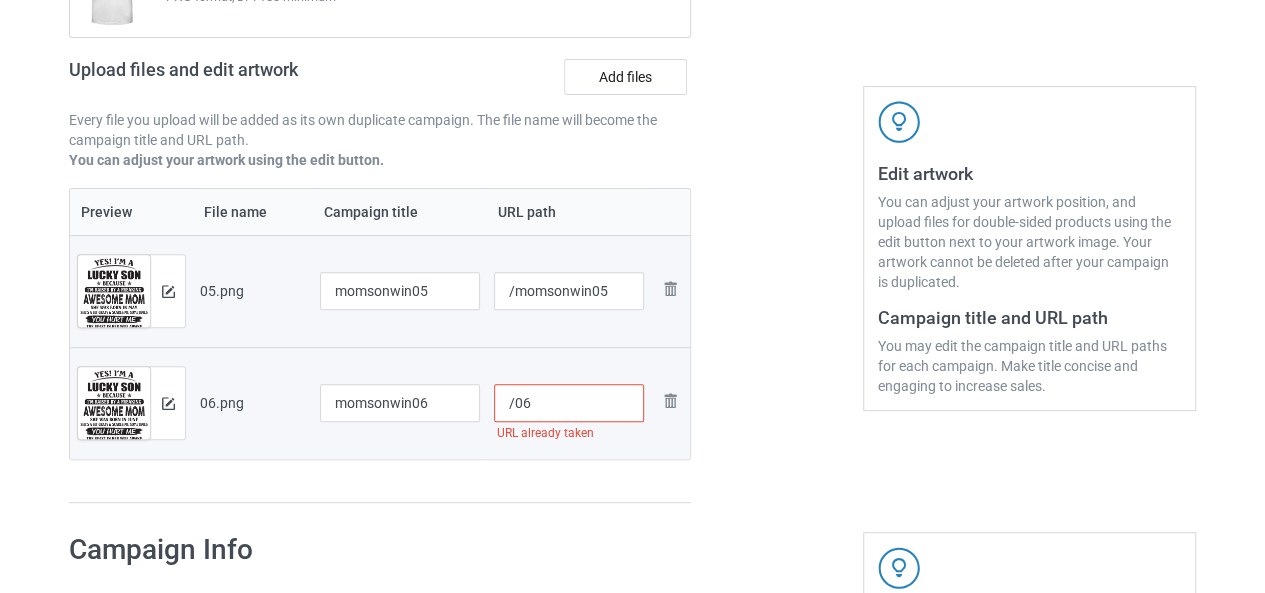 paste on "momsonwin" 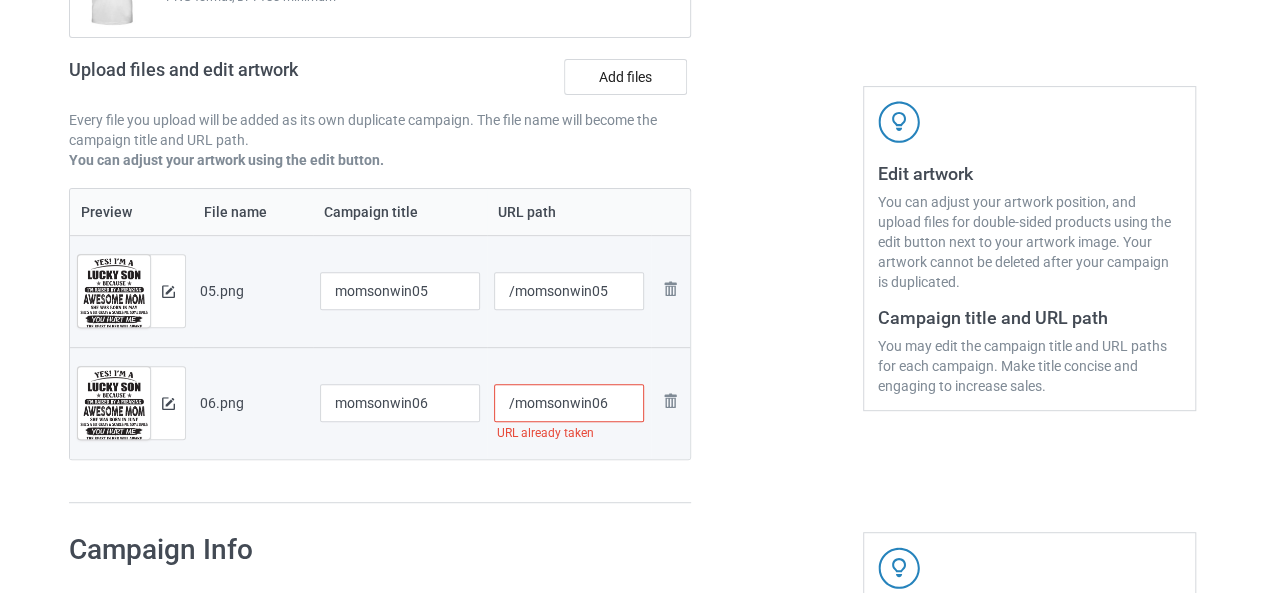 type on "/momsonwin06" 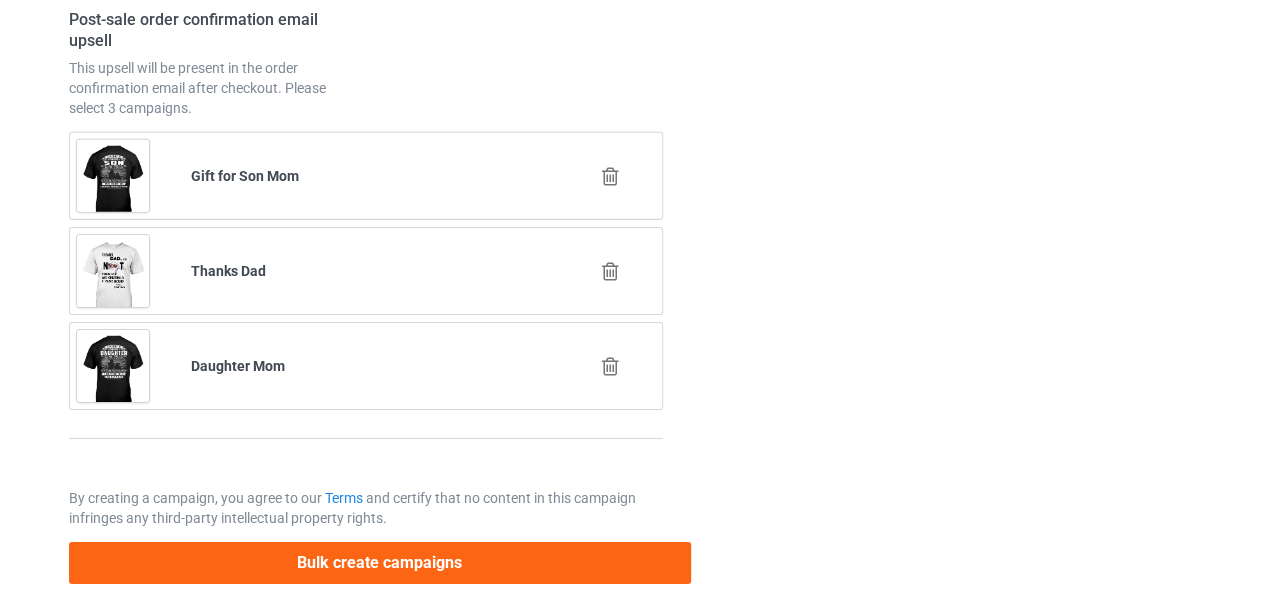 scroll, scrollTop: 3116, scrollLeft: 0, axis: vertical 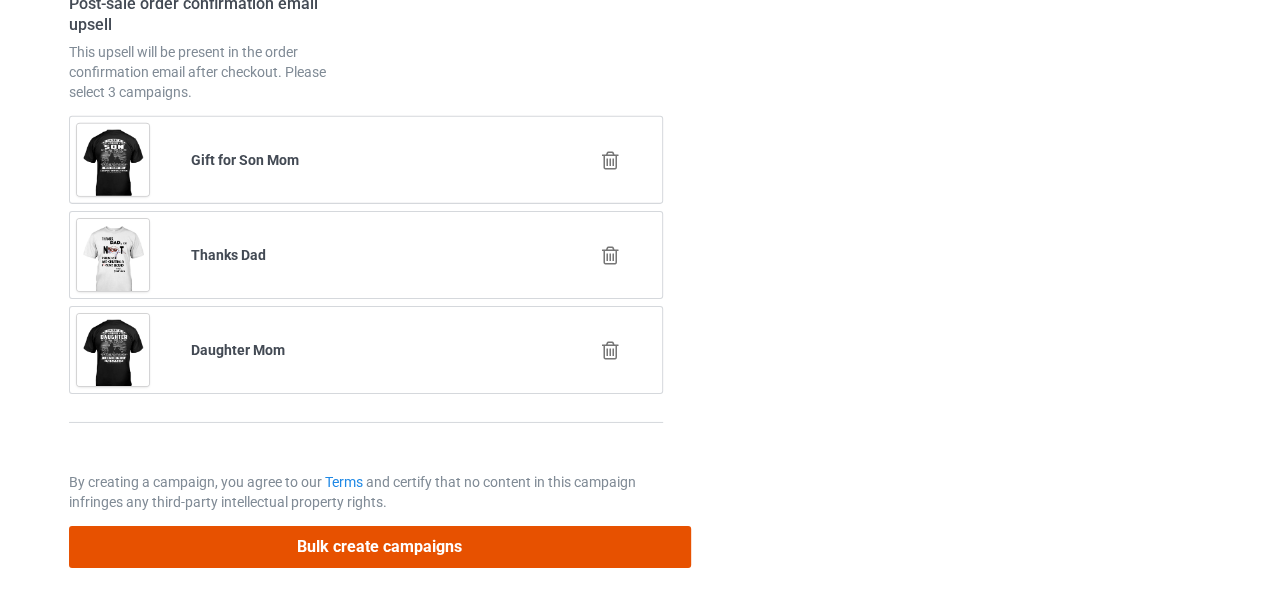 click on "Bulk create campaigns" at bounding box center [380, 546] 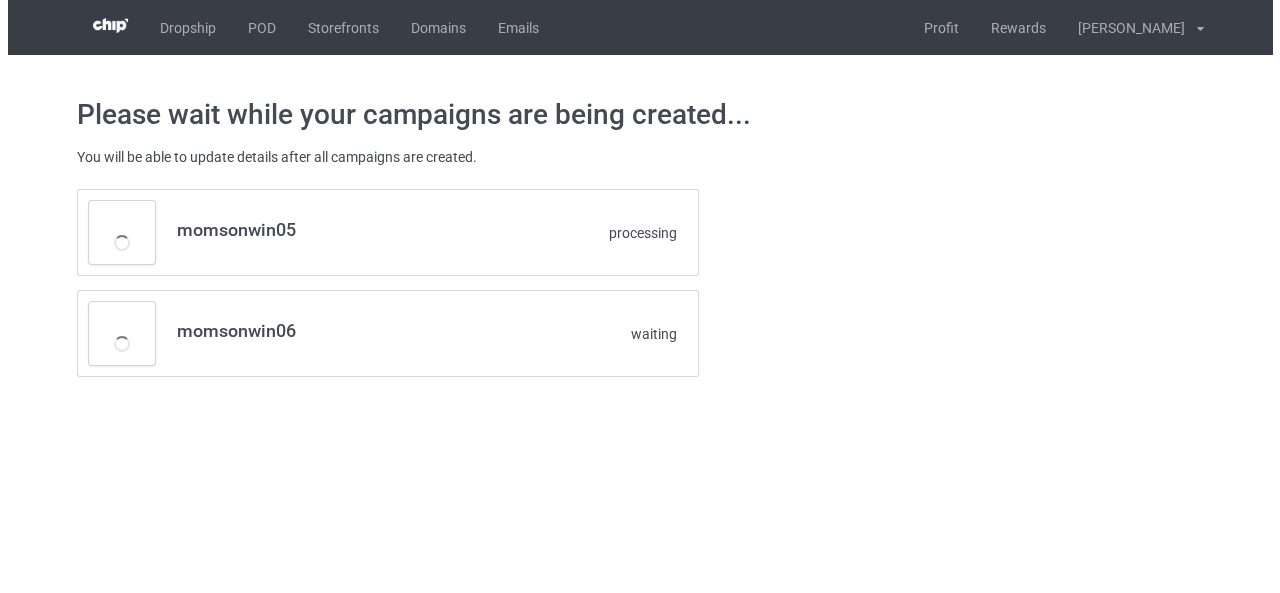 scroll, scrollTop: 0, scrollLeft: 0, axis: both 